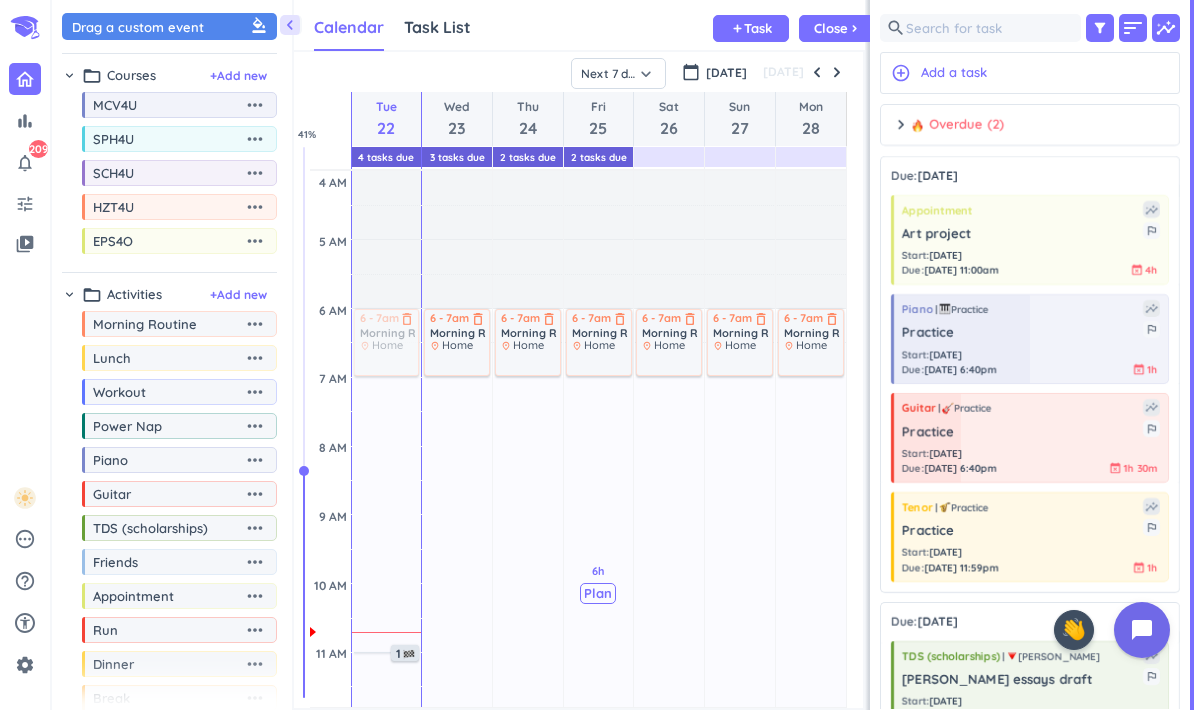 scroll, scrollTop: 0, scrollLeft: 0, axis: both 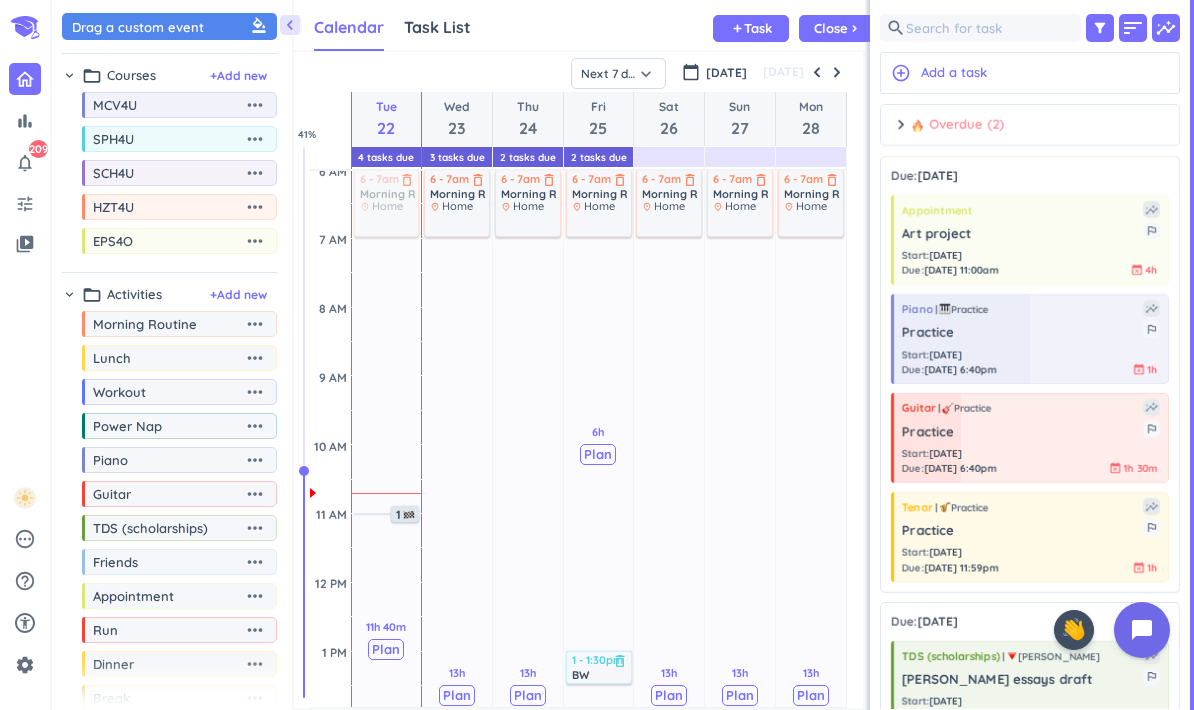 click on "Overdue (2)" at bounding box center (957, 125) 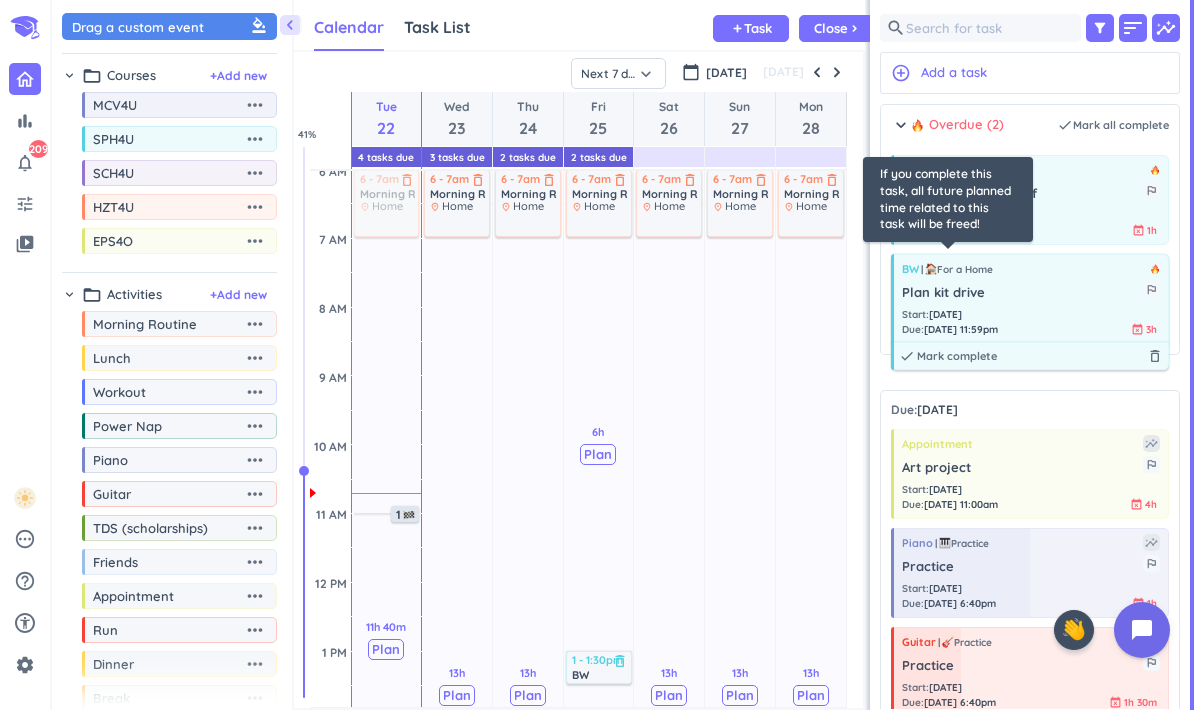 click on "Mark complete" at bounding box center (0, 0) 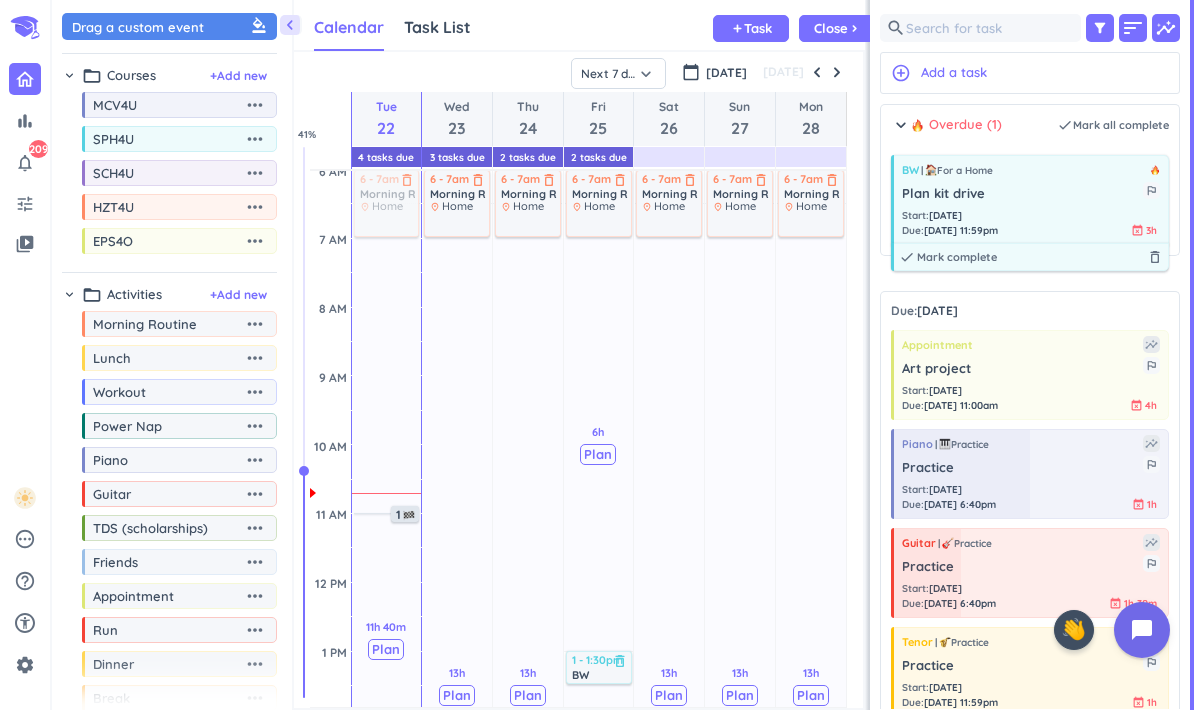 click on "[DATE] 11:59pm" at bounding box center (961, 230) 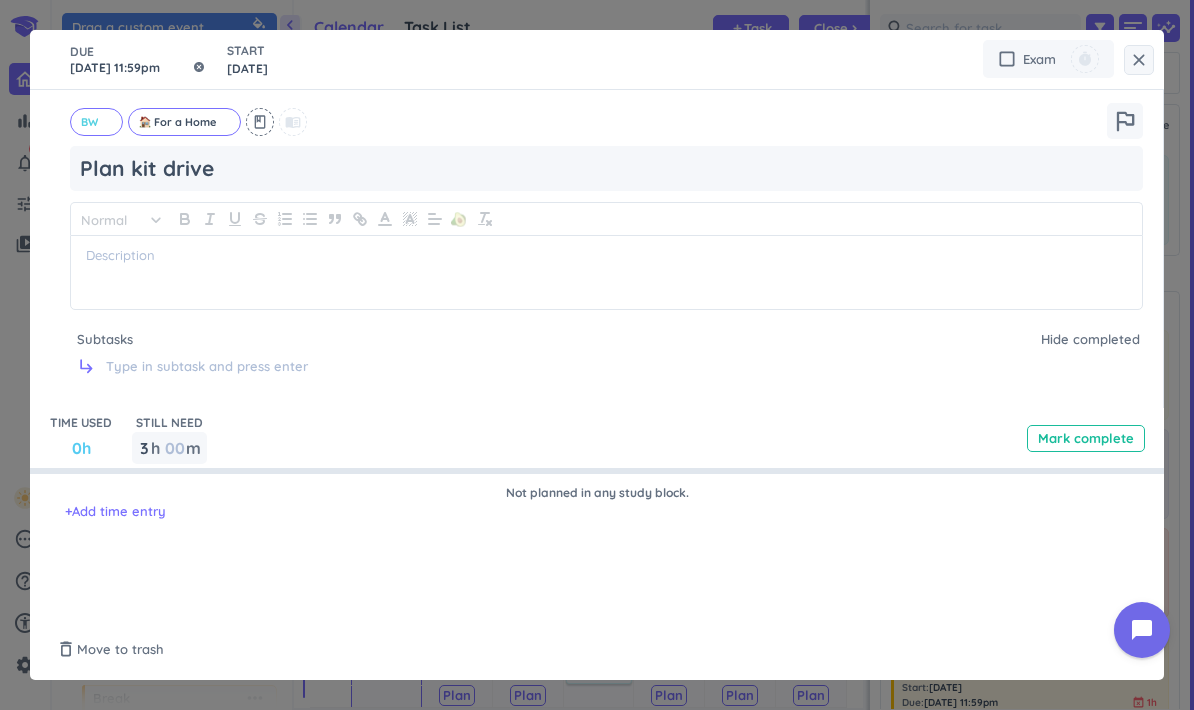 click on "[DATE] 11:59pm" at bounding box center (138, 59) 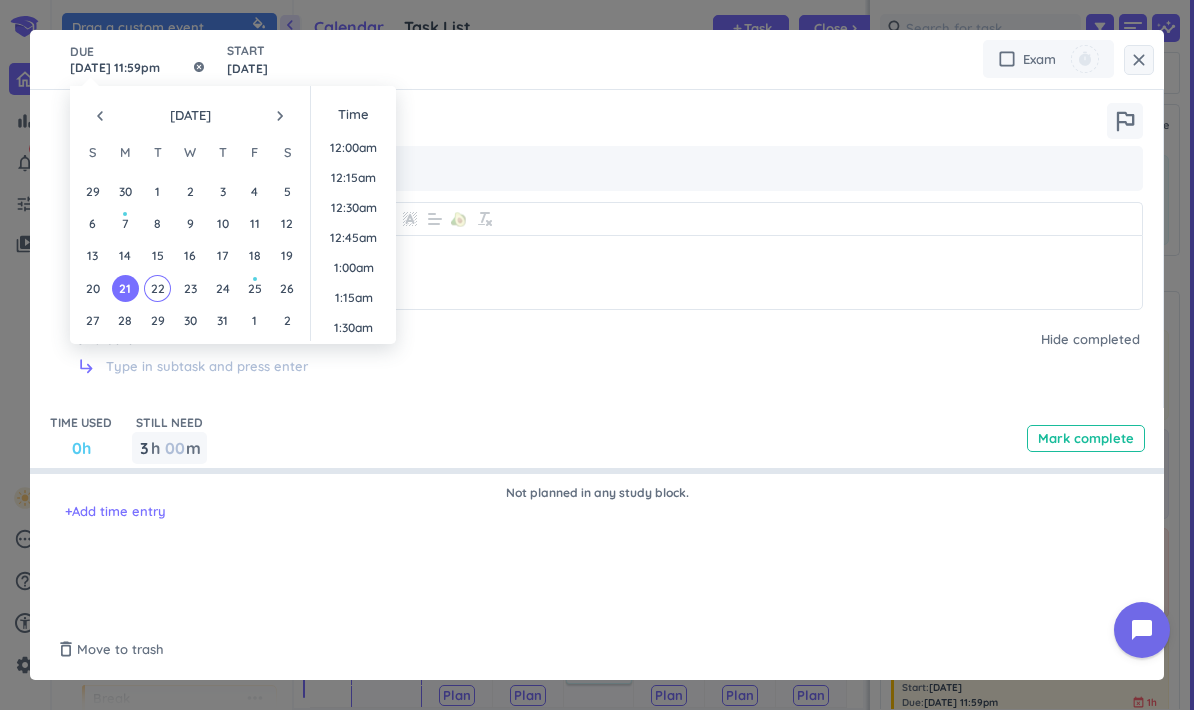 scroll, scrollTop: 2701, scrollLeft: 0, axis: vertical 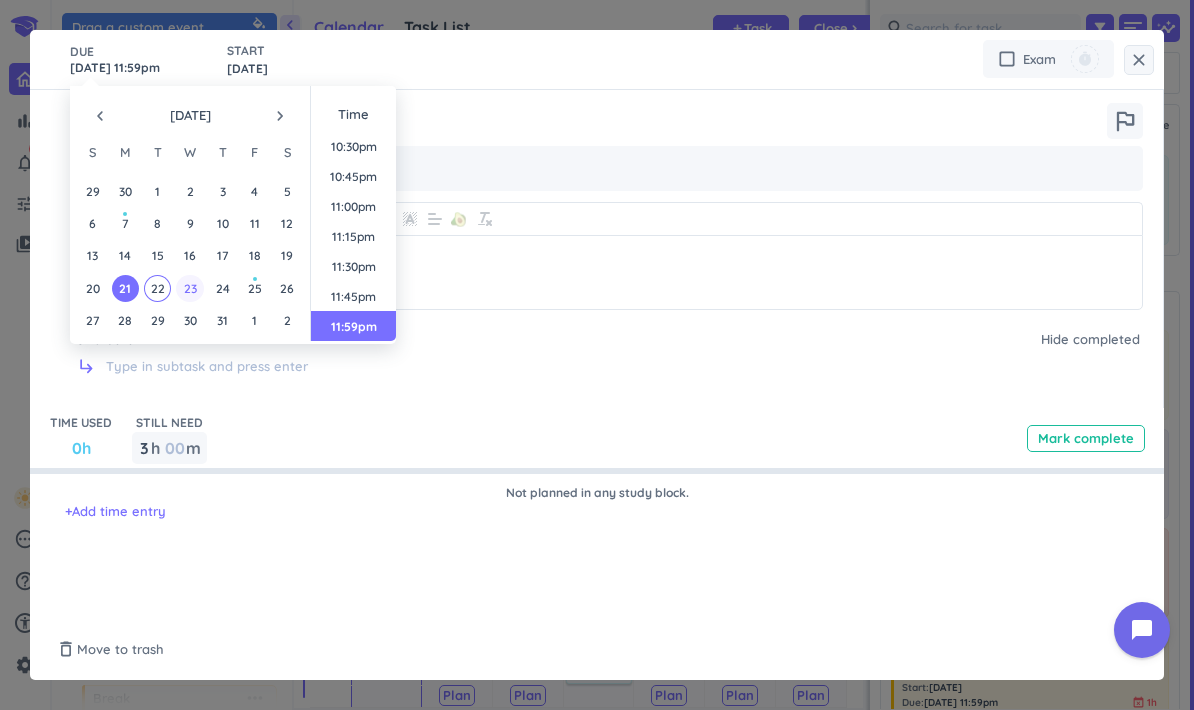 click on "23" at bounding box center [189, 288] 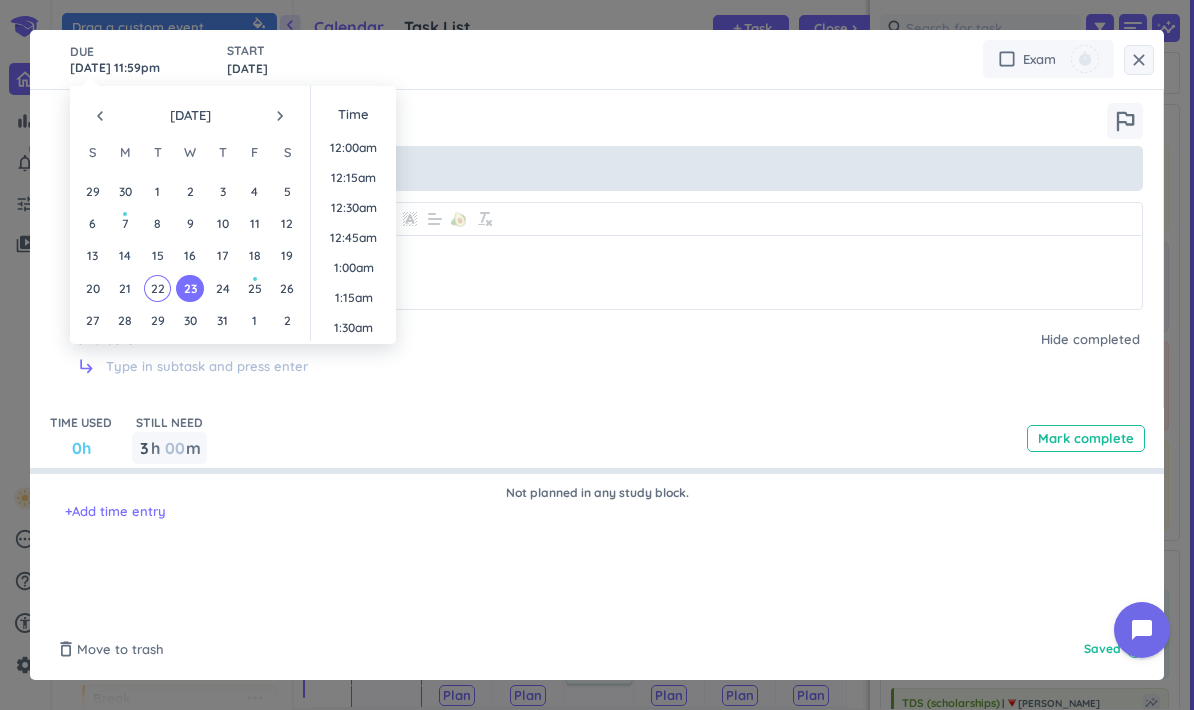 scroll, scrollTop: 2701, scrollLeft: 0, axis: vertical 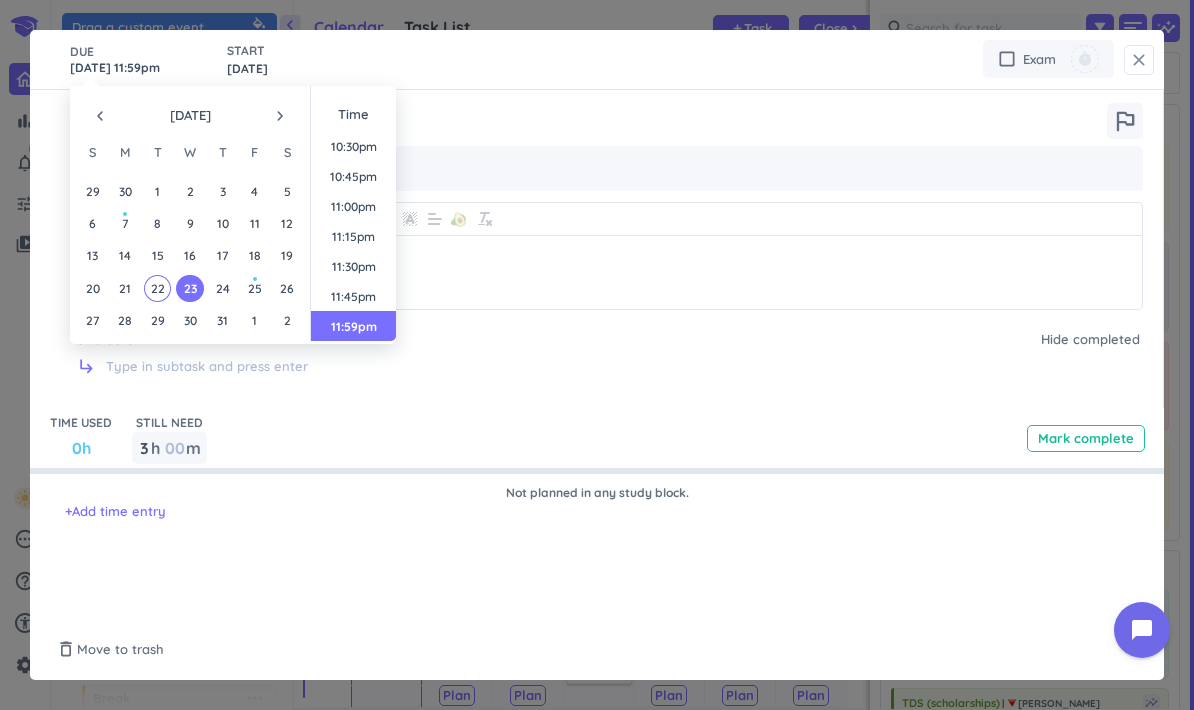 click on "close" at bounding box center [1139, 60] 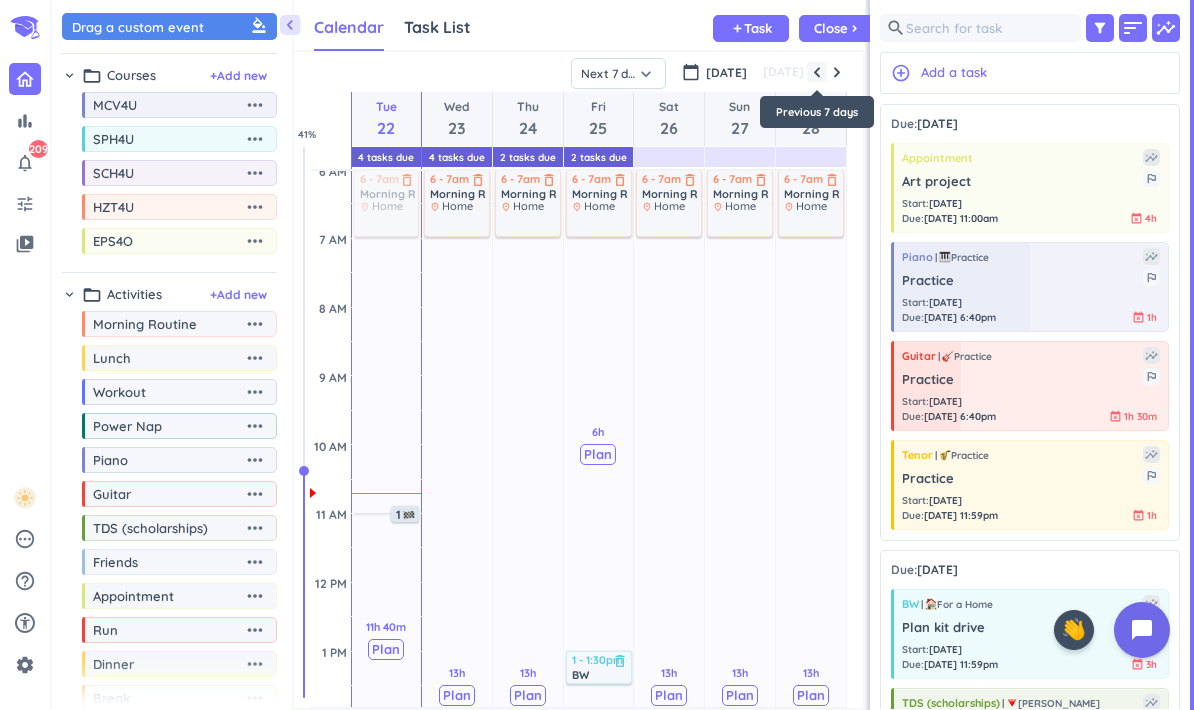 click at bounding box center [817, 72] 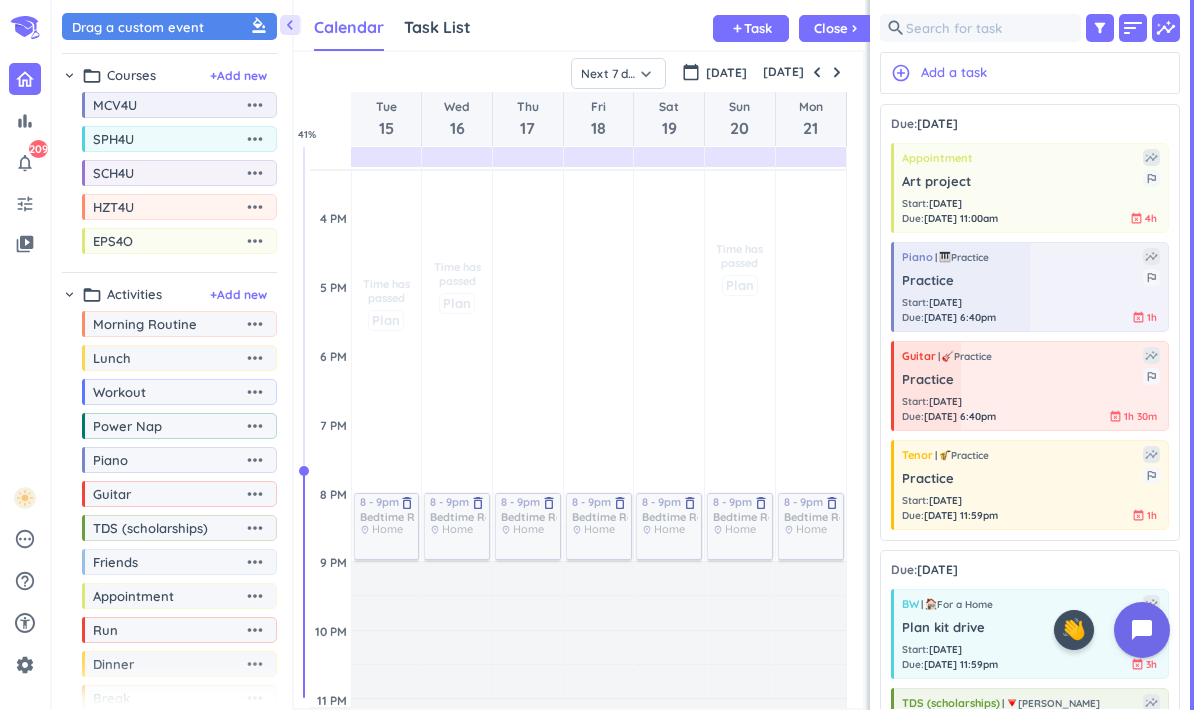 scroll, scrollTop: 793, scrollLeft: 0, axis: vertical 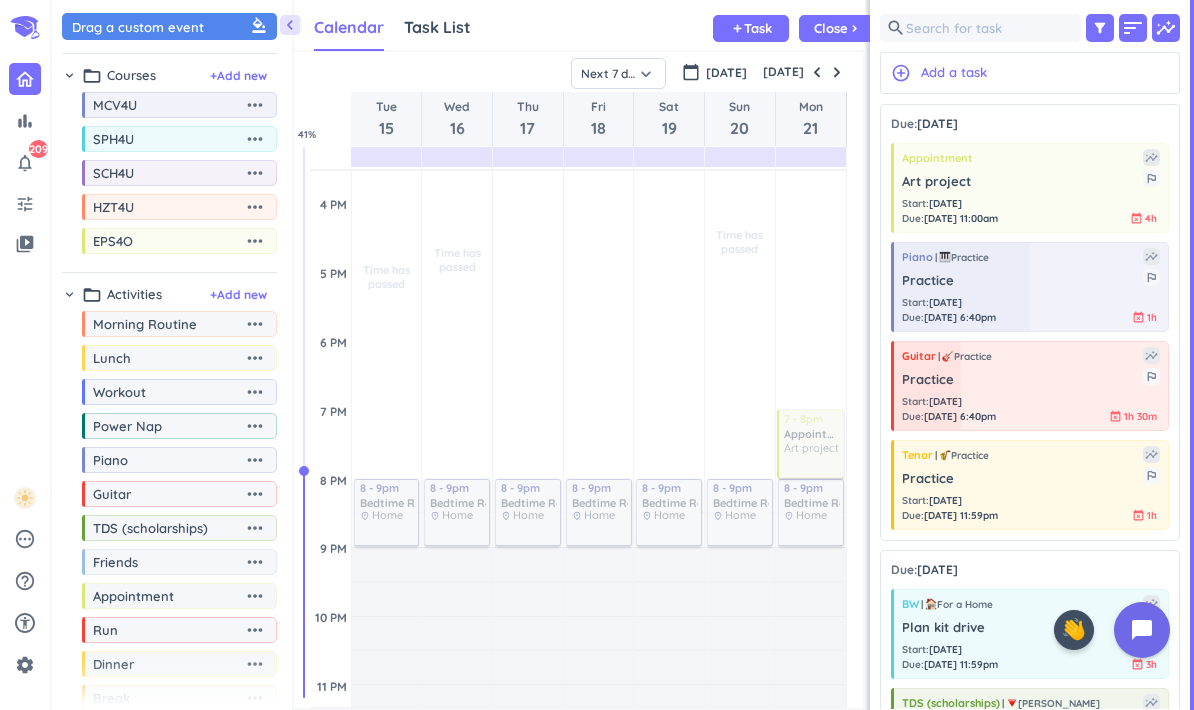 drag, startPoint x: 960, startPoint y: 192, endPoint x: 811, endPoint y: 411, distance: 264.8811 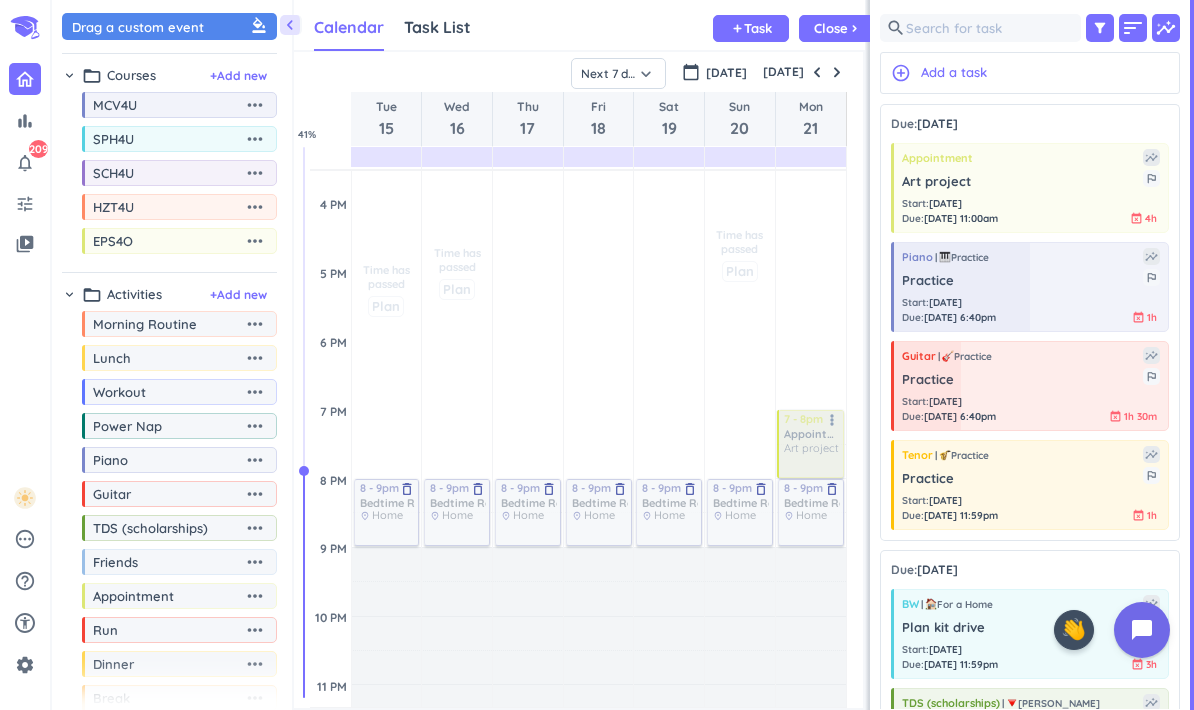 click at bounding box center [810, 444] 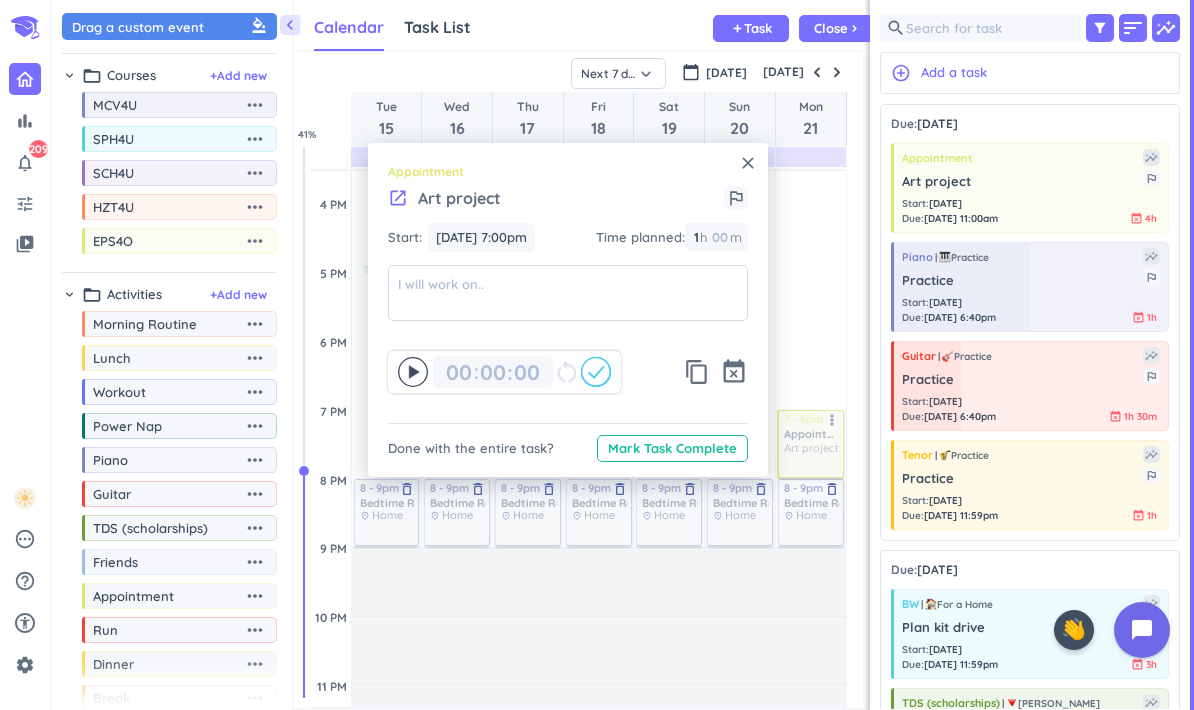 click 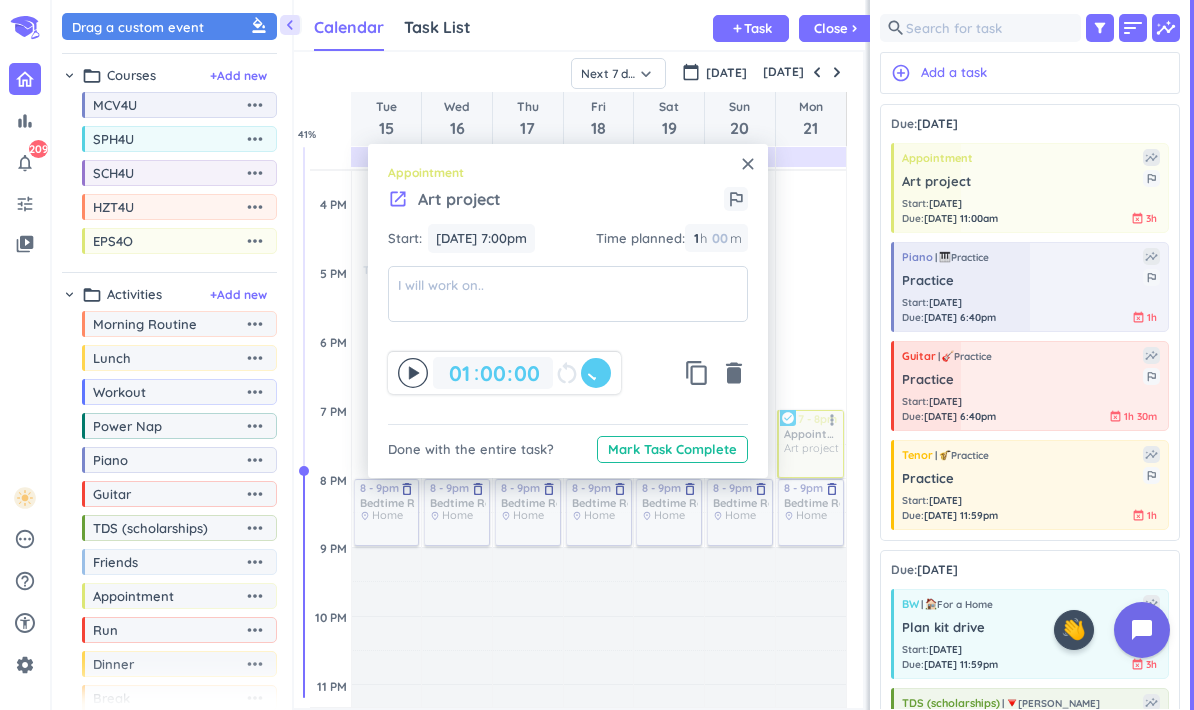 drag, startPoint x: 751, startPoint y: 166, endPoint x: 822, endPoint y: 100, distance: 96.938126 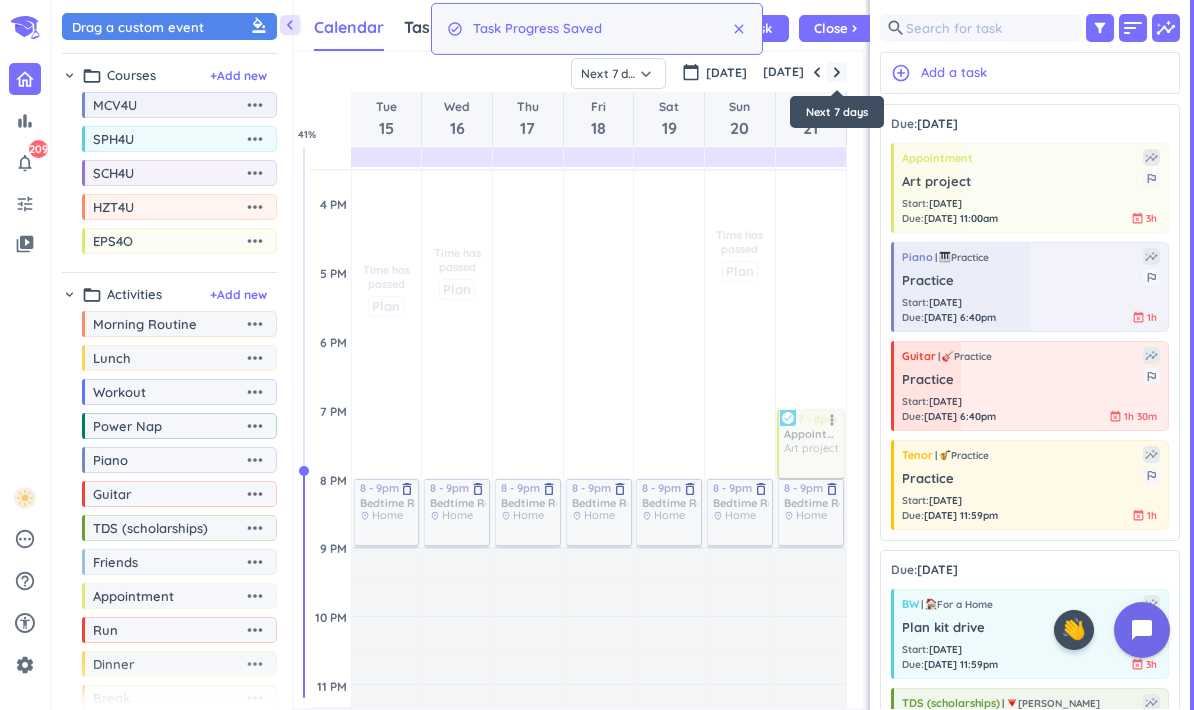 click at bounding box center [837, 72] 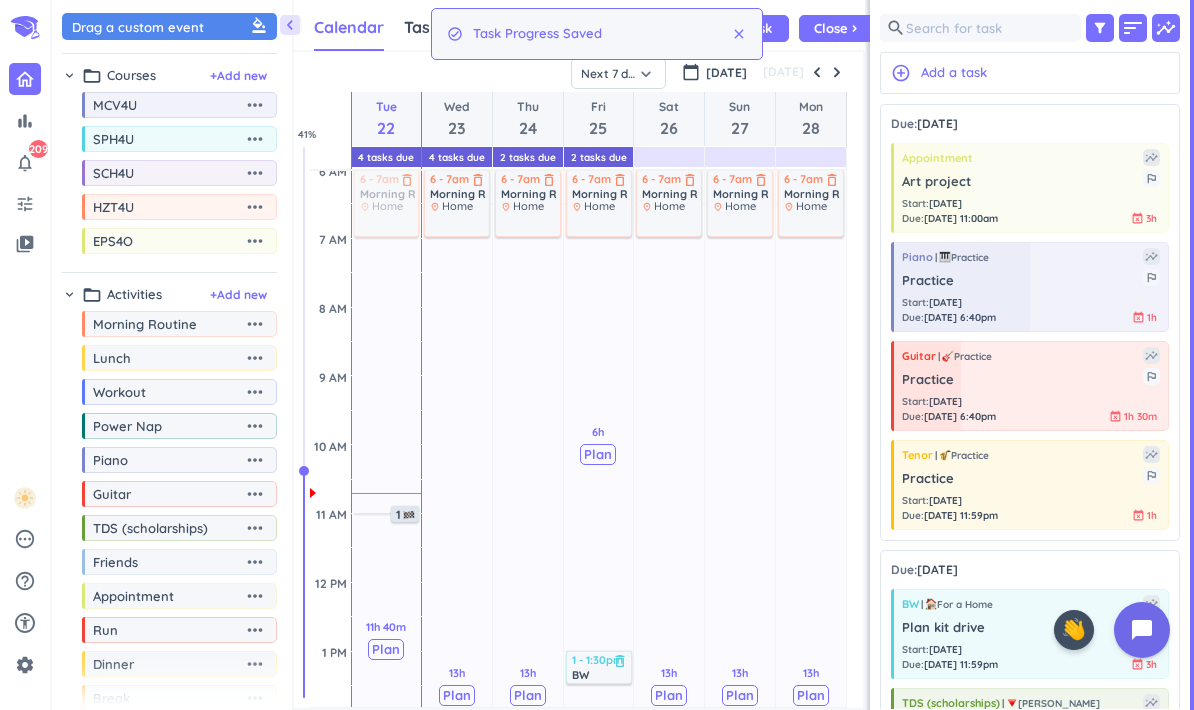 scroll, scrollTop: 223, scrollLeft: 0, axis: vertical 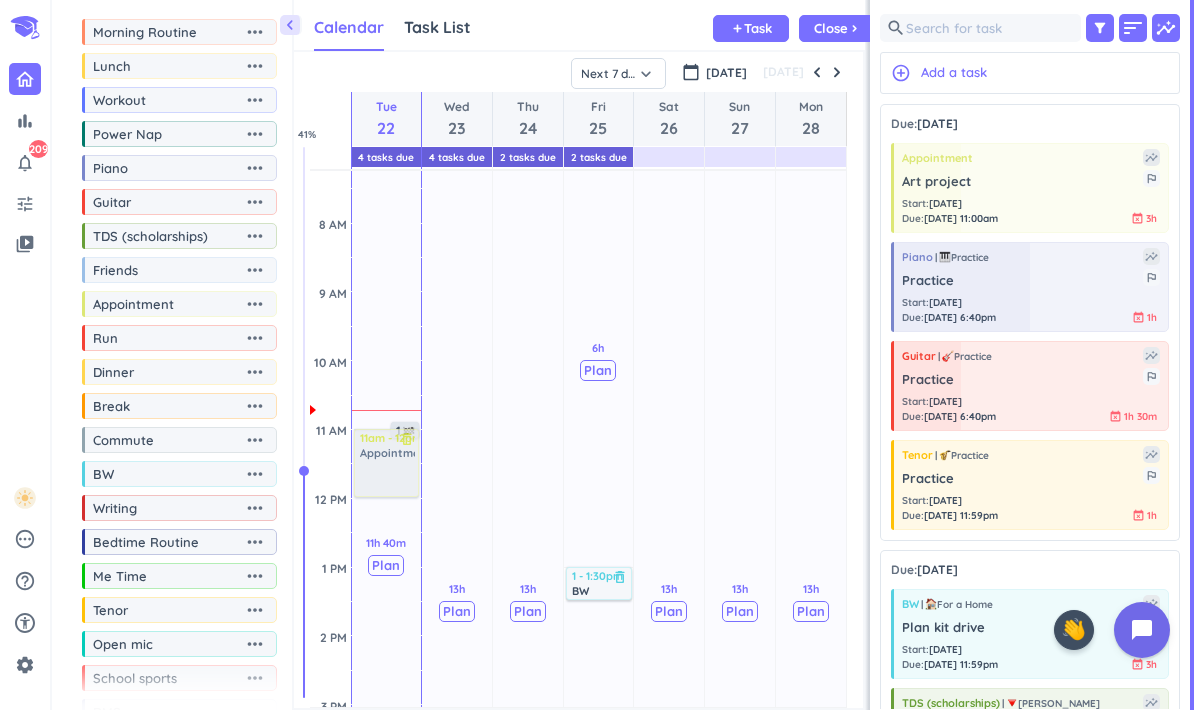 drag, startPoint x: 123, startPoint y: 323, endPoint x: 375, endPoint y: 454, distance: 284.01584 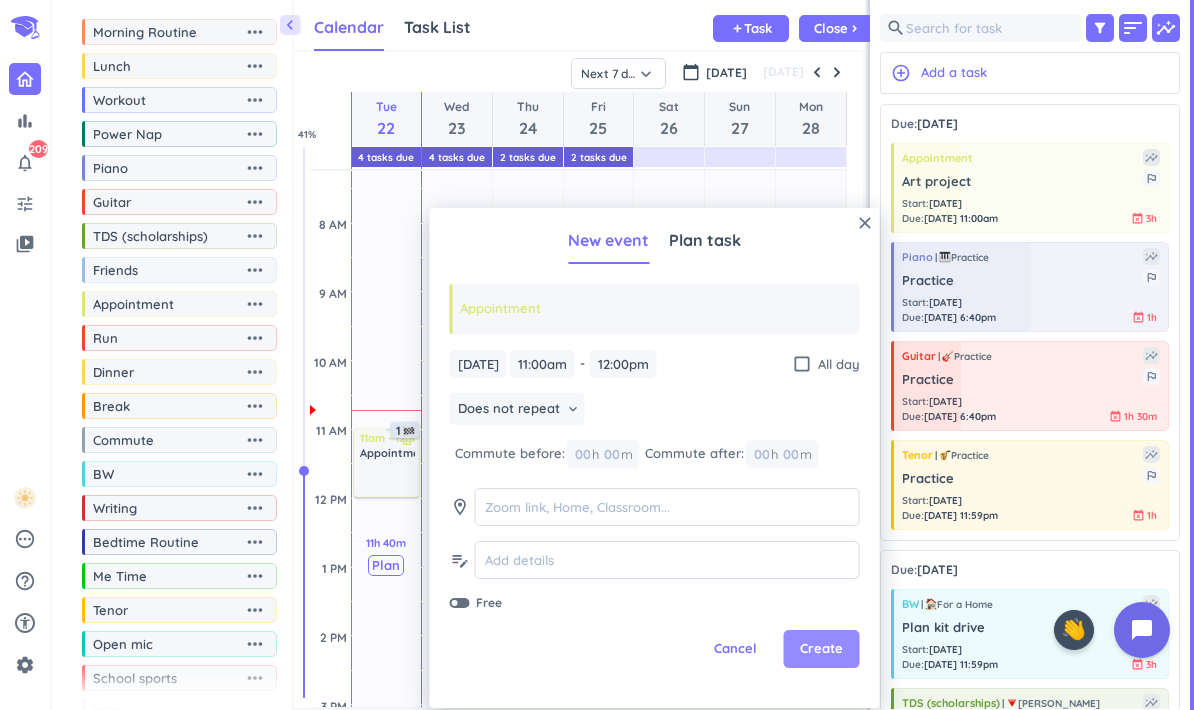 click on "Create" at bounding box center [822, 649] 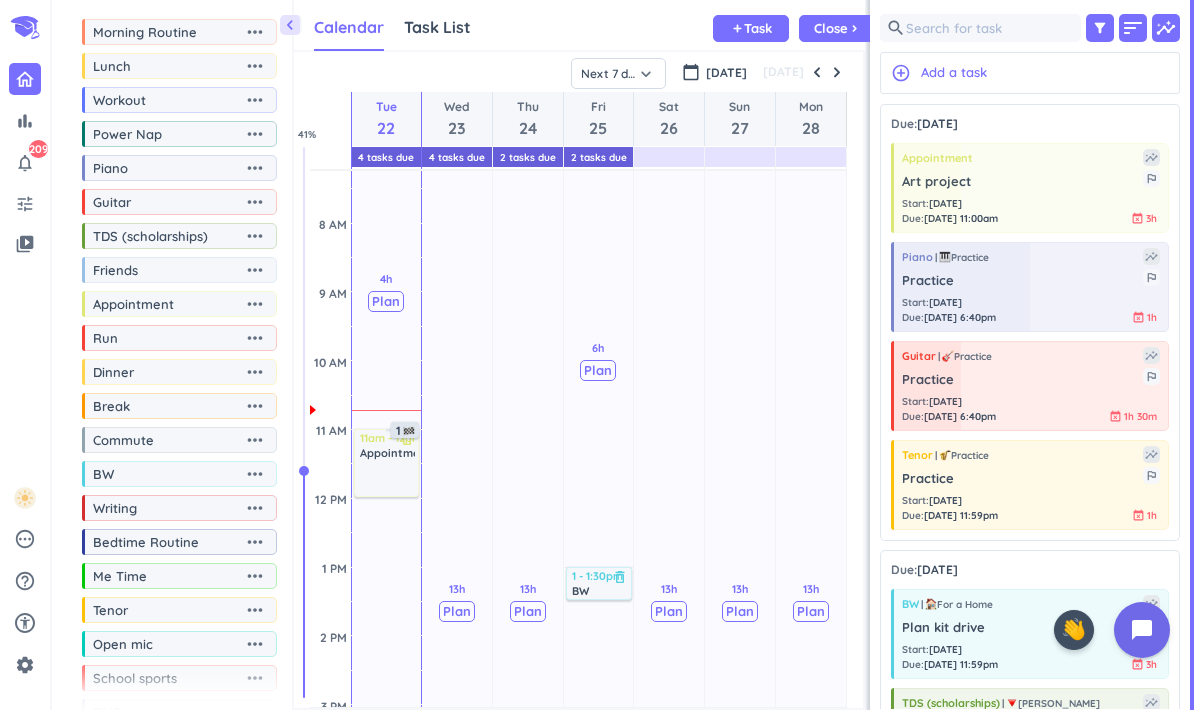 scroll, scrollTop: 430, scrollLeft: 0, axis: vertical 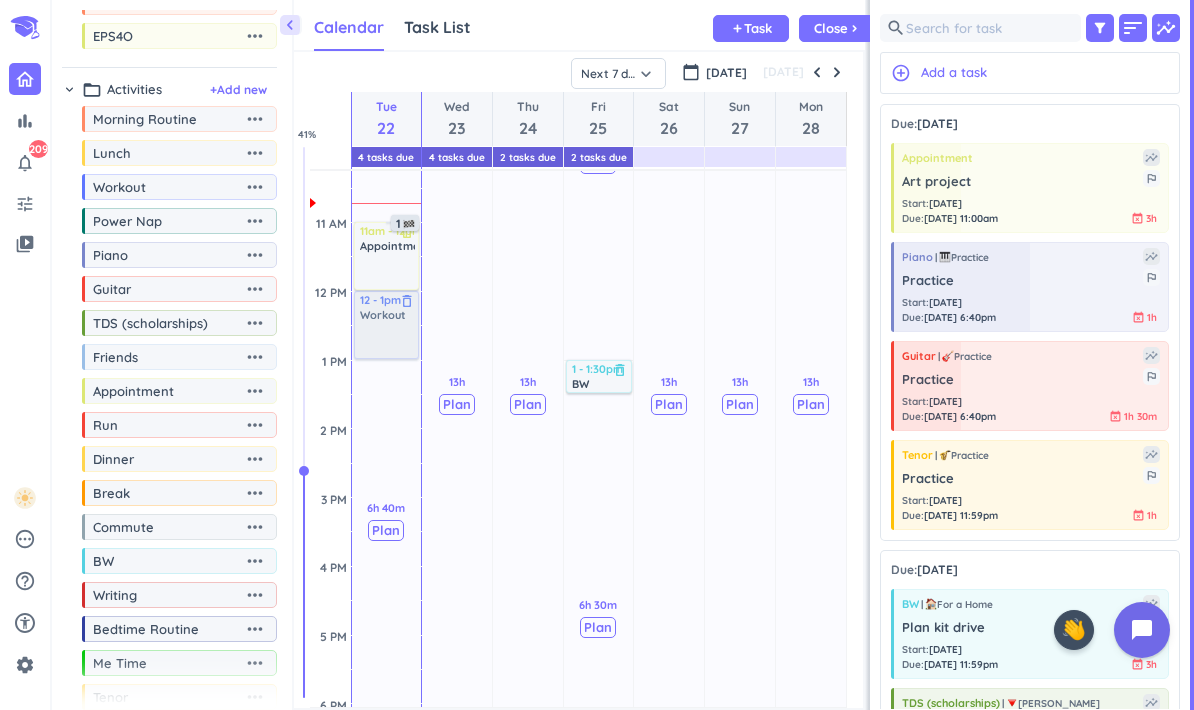 drag, startPoint x: 140, startPoint y: 203, endPoint x: 387, endPoint y: 313, distance: 270.38675 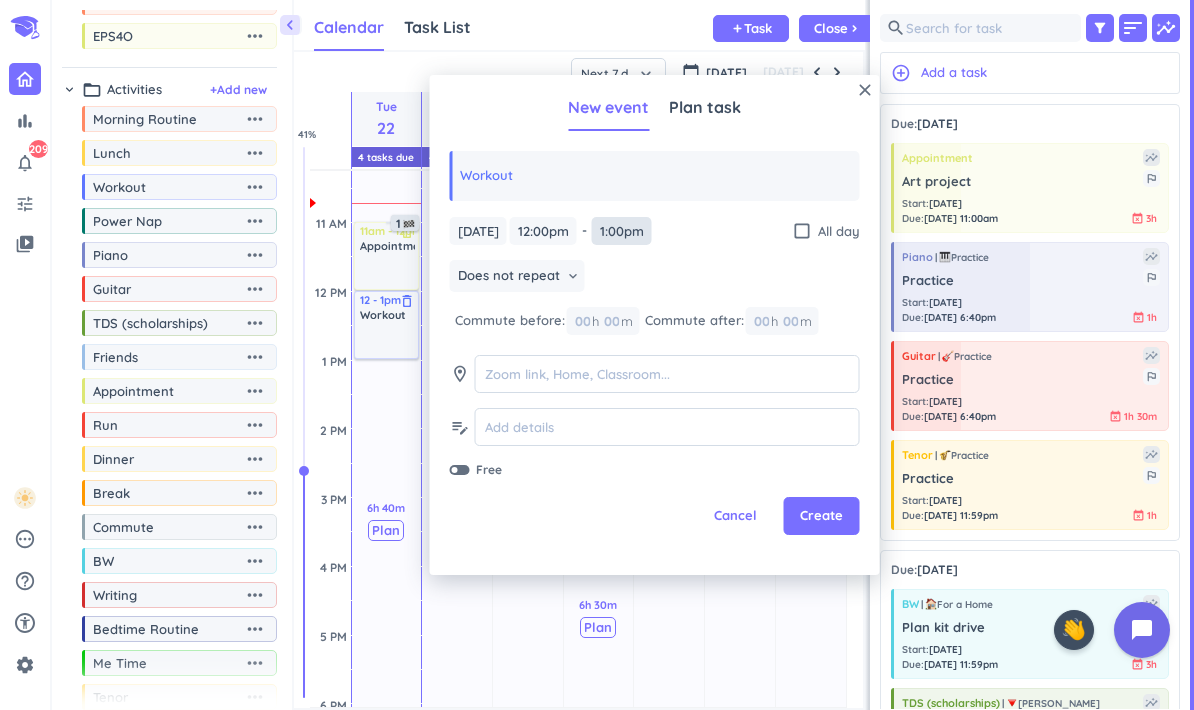 click on "1:00pm" at bounding box center [622, 231] 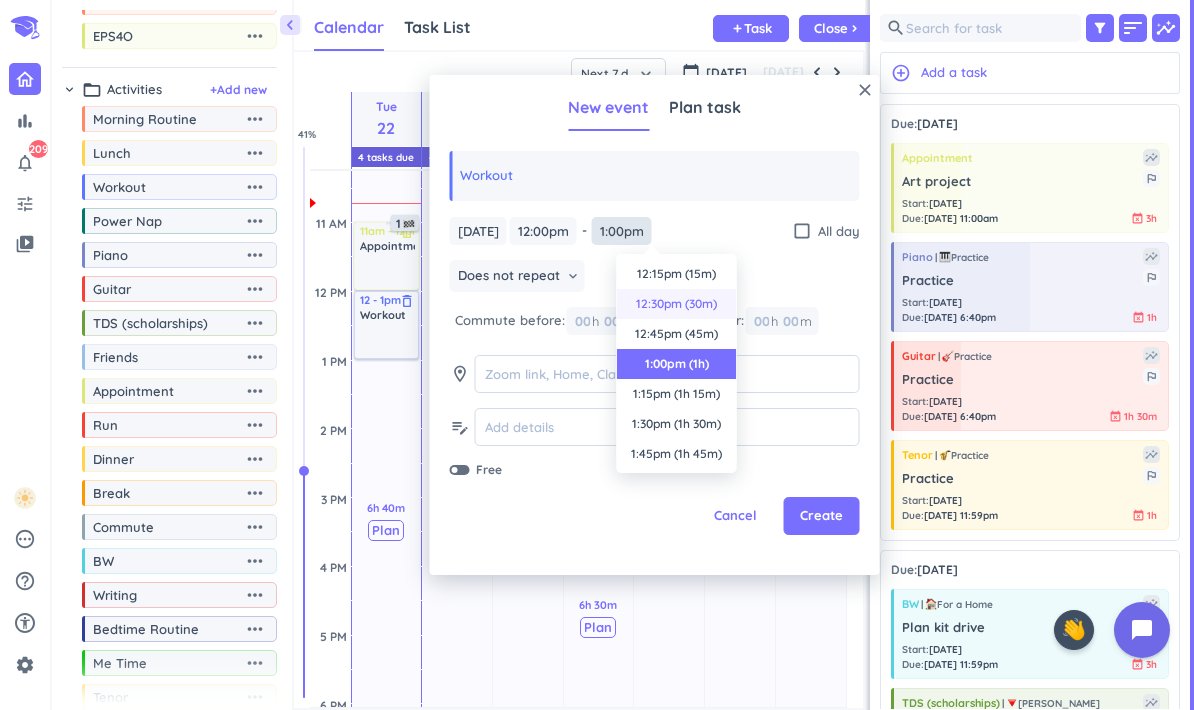 scroll, scrollTop: 0, scrollLeft: 0, axis: both 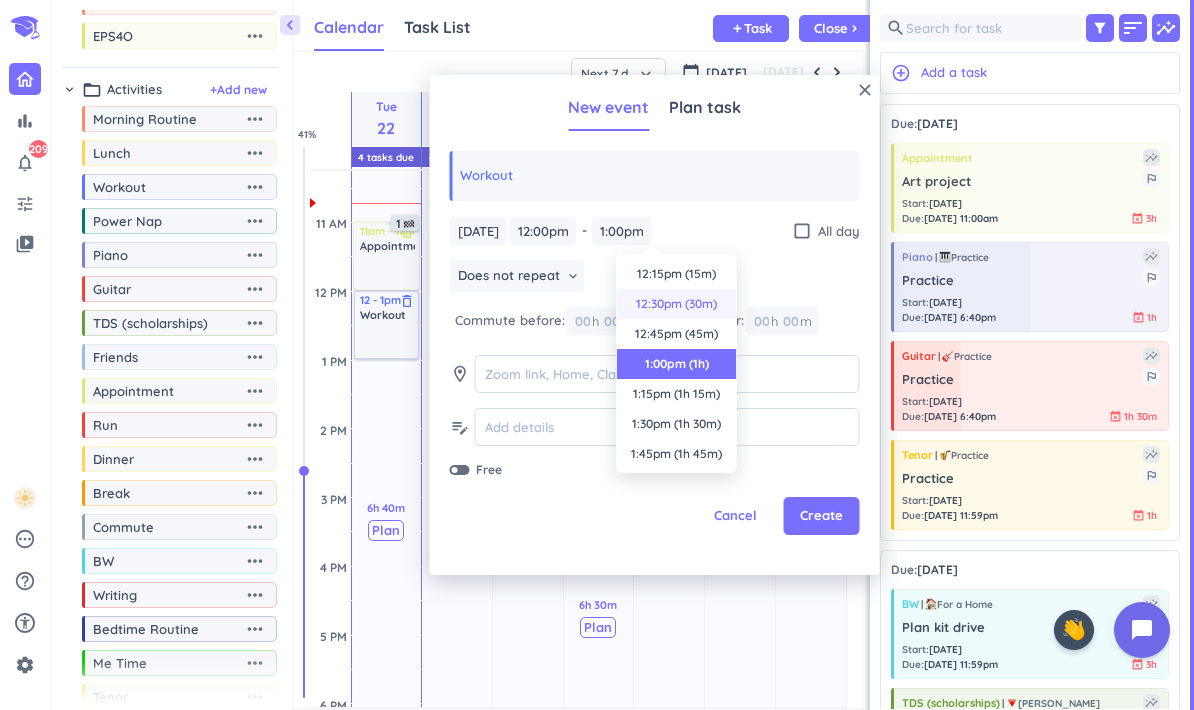 click on "12:30pm (30m)" at bounding box center [677, 304] 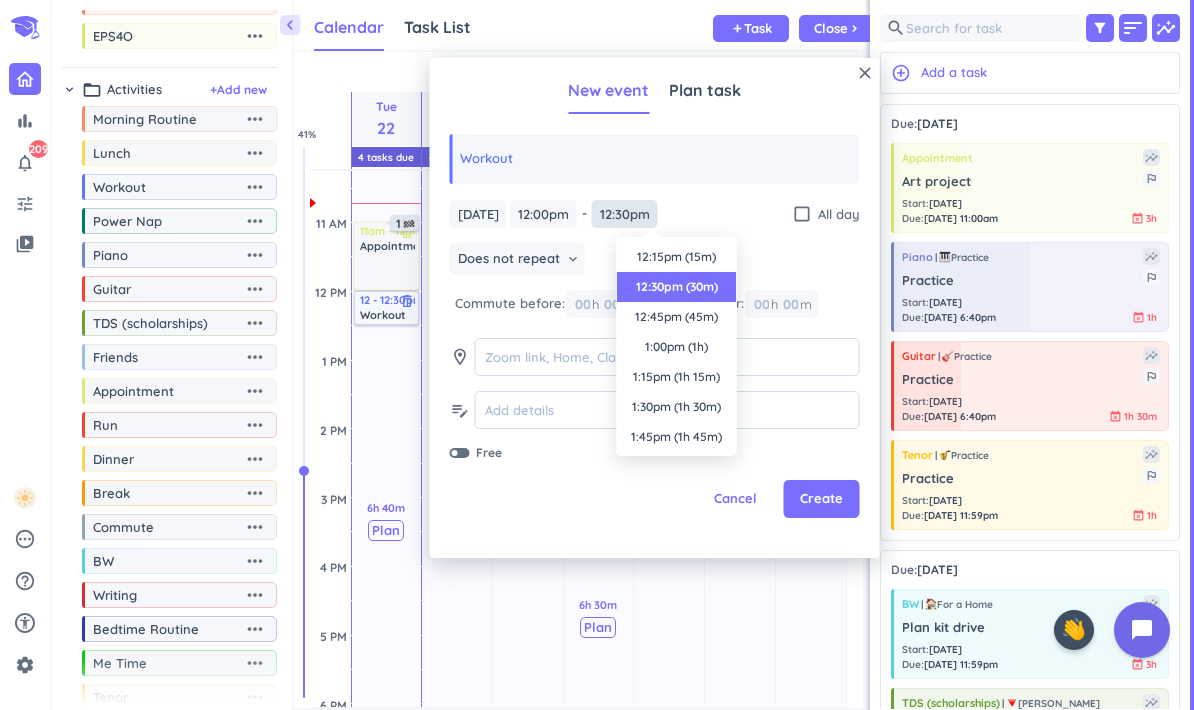 click on "12:30pm" at bounding box center (625, 214) 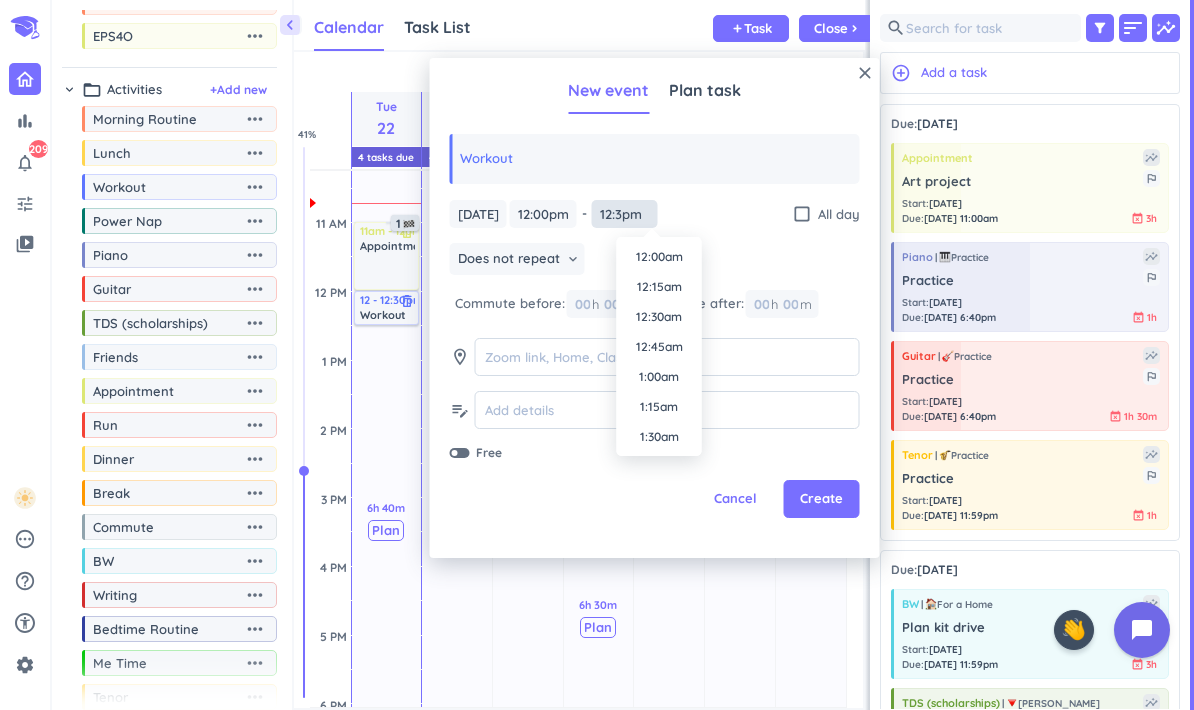 scroll, scrollTop: 1350, scrollLeft: 0, axis: vertical 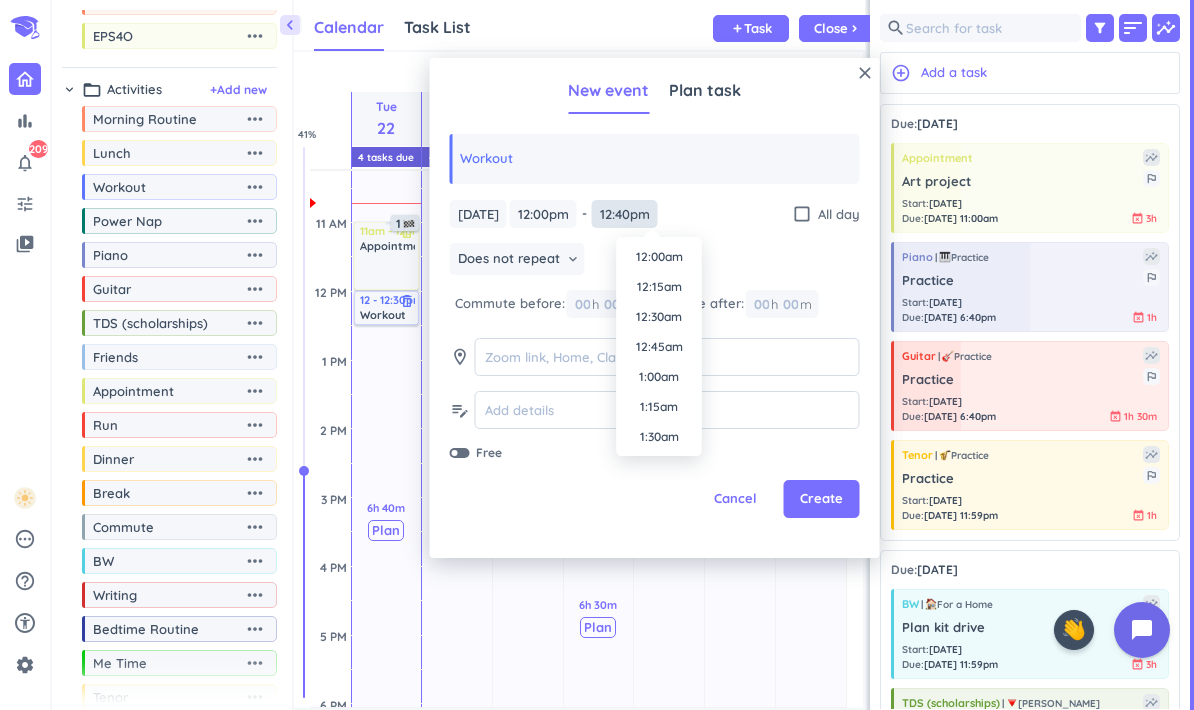 type on "12:40pm" 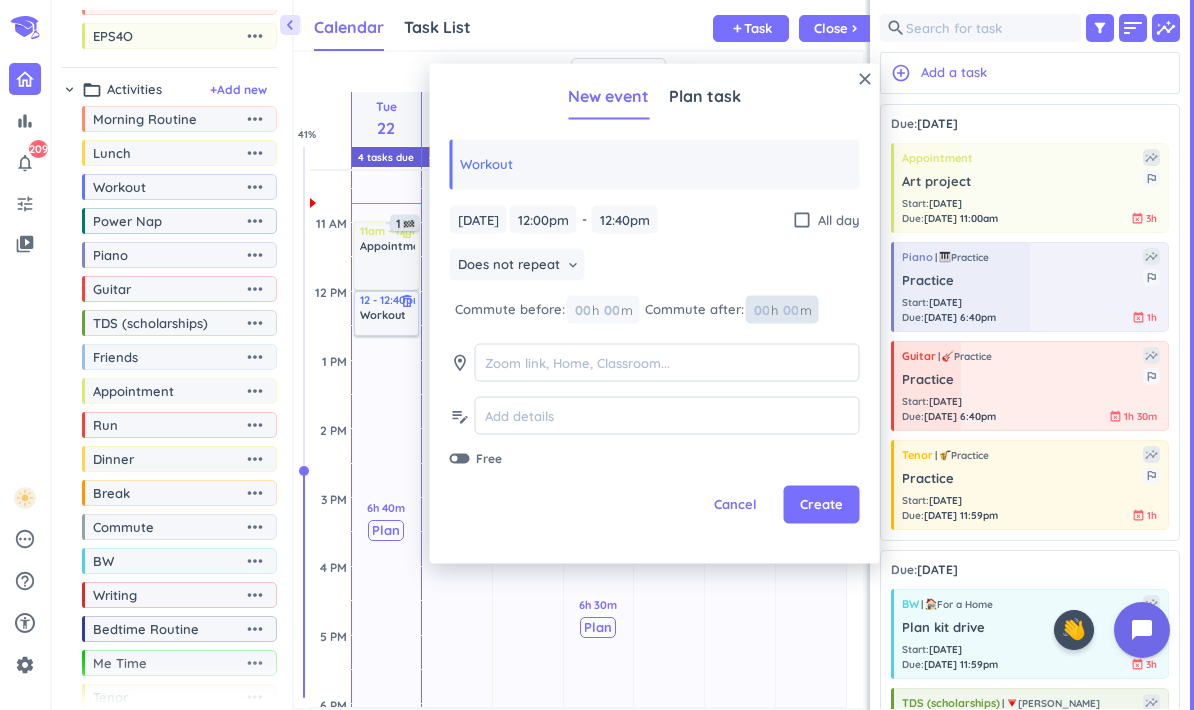 click at bounding box center [790, 309] 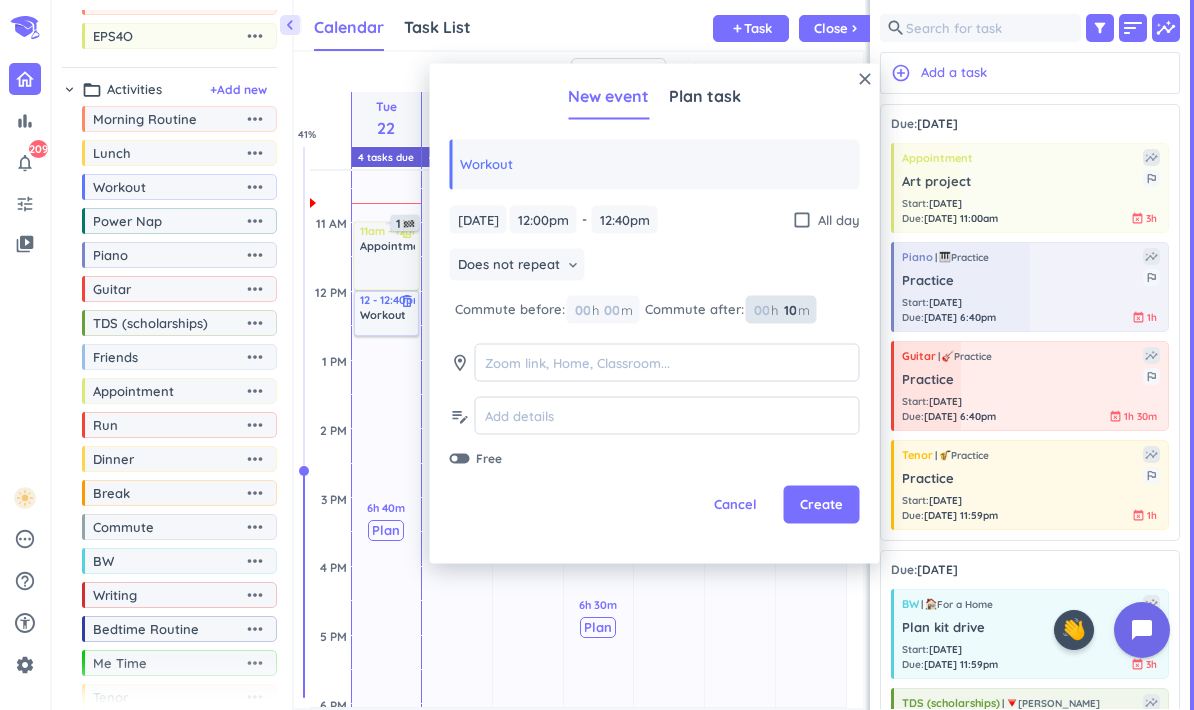 type on "10" 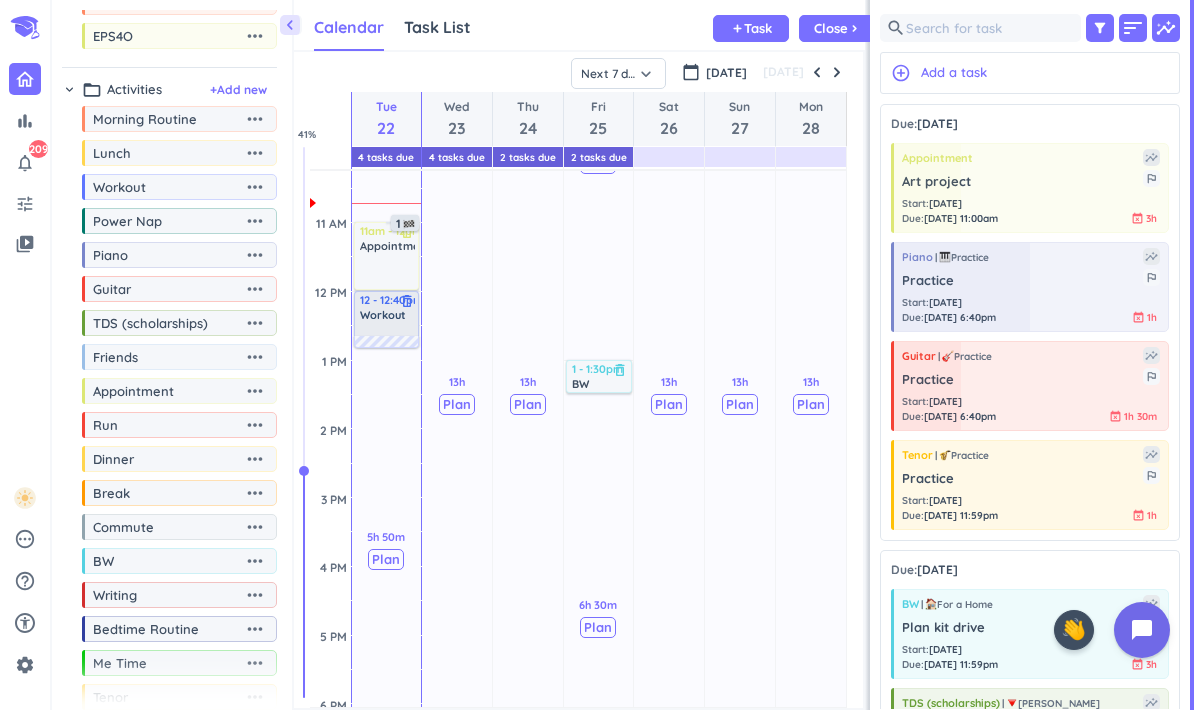 click on "Workout" at bounding box center [383, 315] 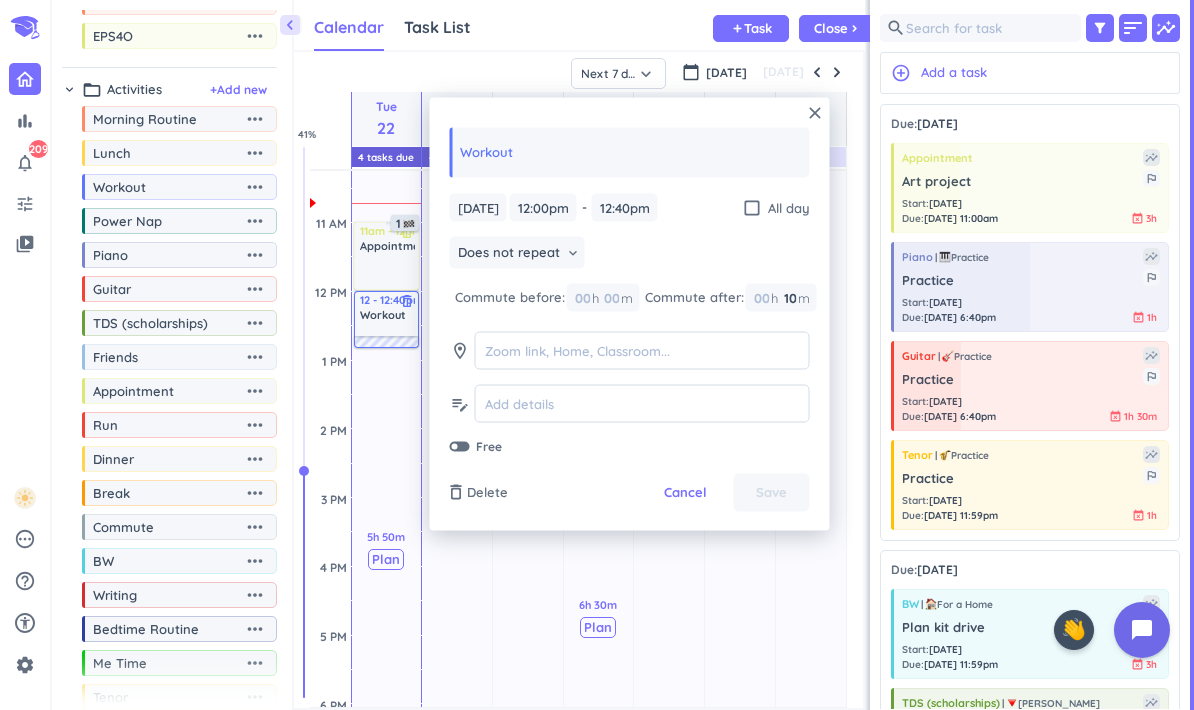 click on "close" at bounding box center [815, 113] 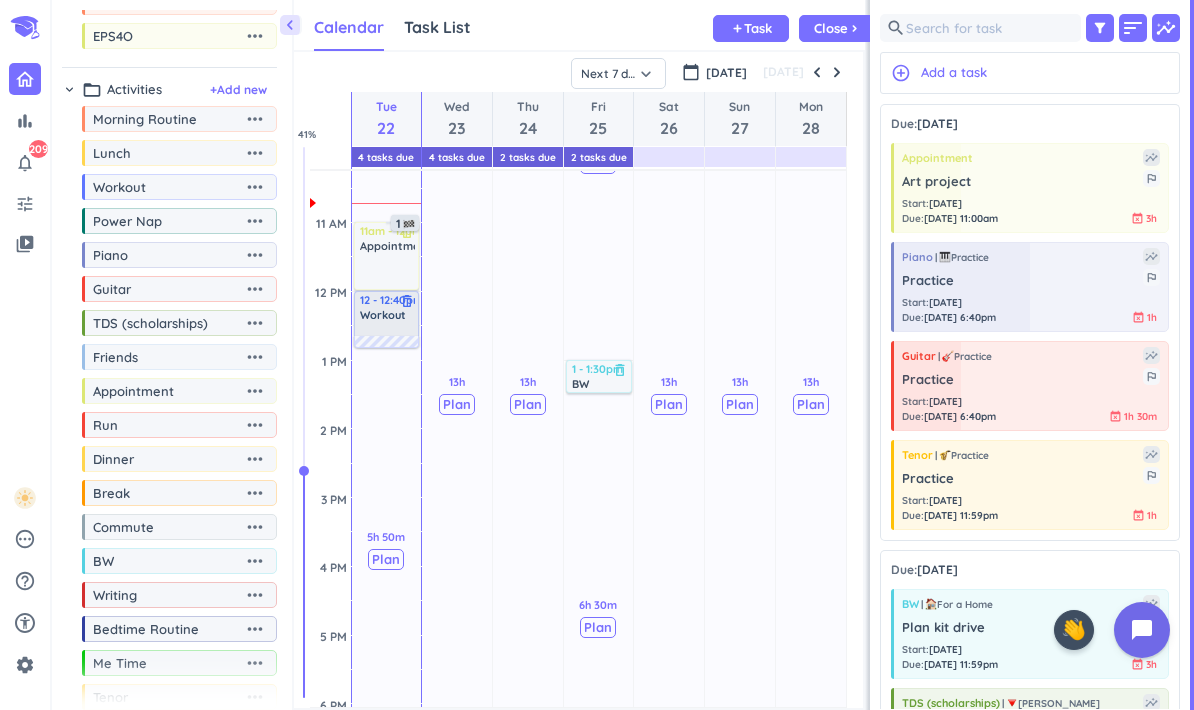 click on "12 - 12:40pm Workout delete_outline" at bounding box center [388, 313] 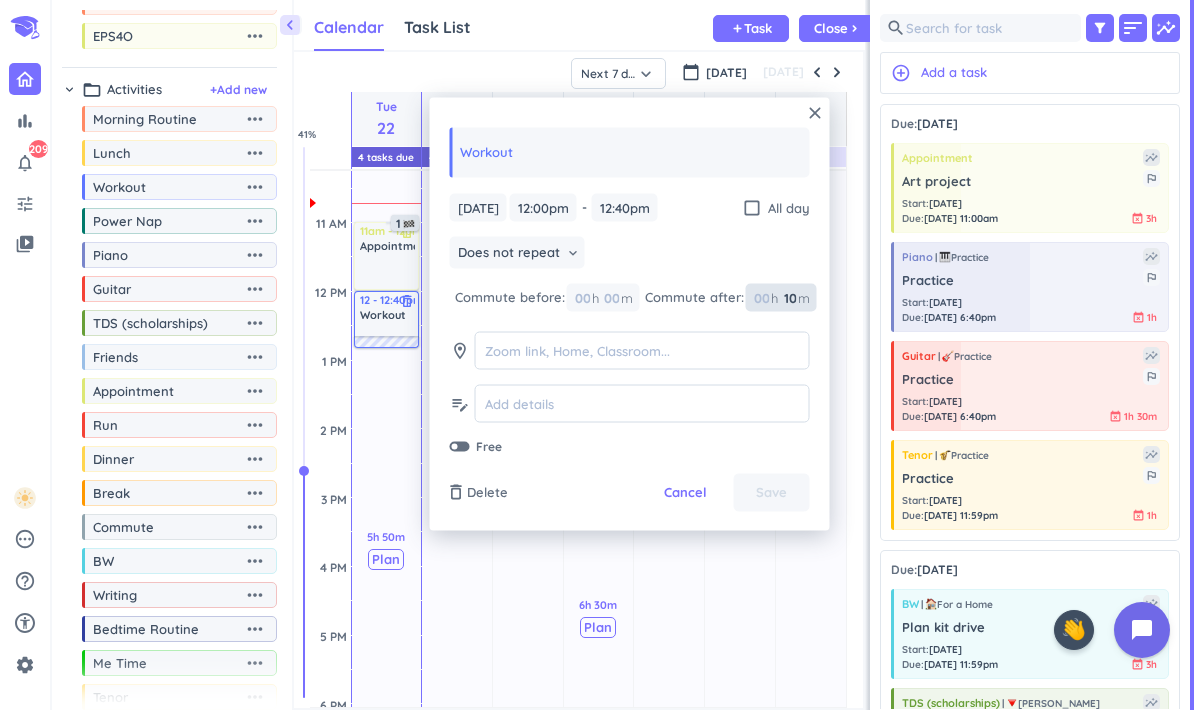 click on "10" at bounding box center (789, 297) 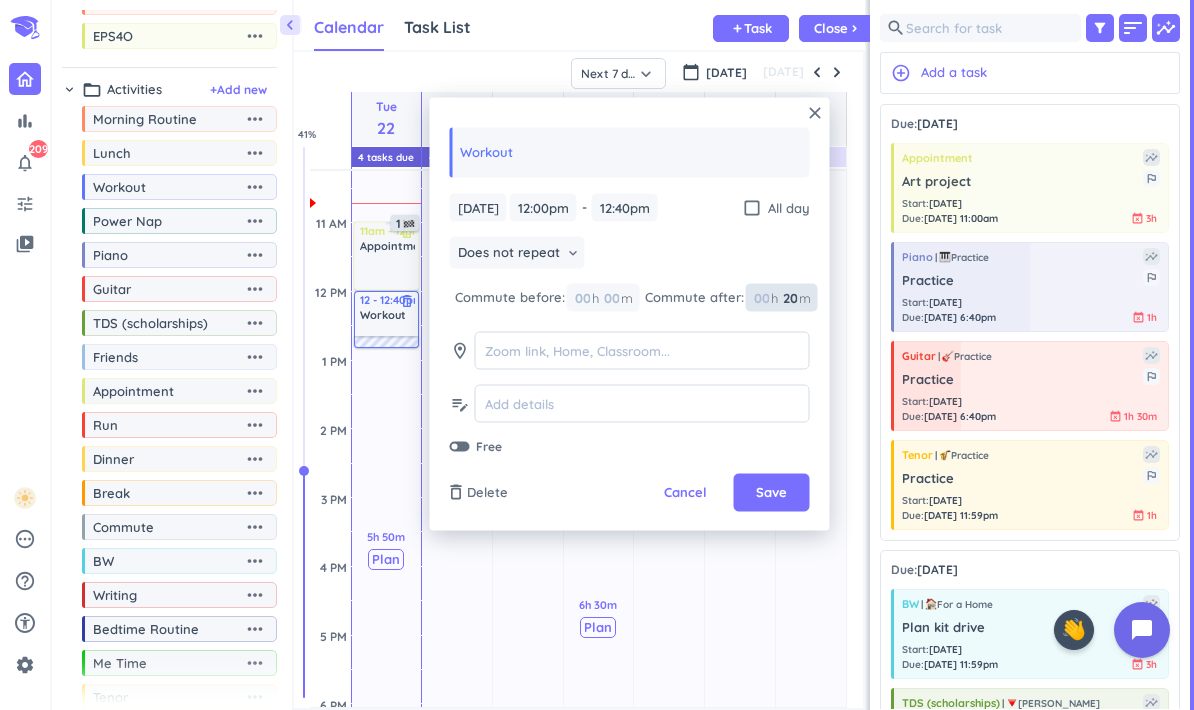type on "20" 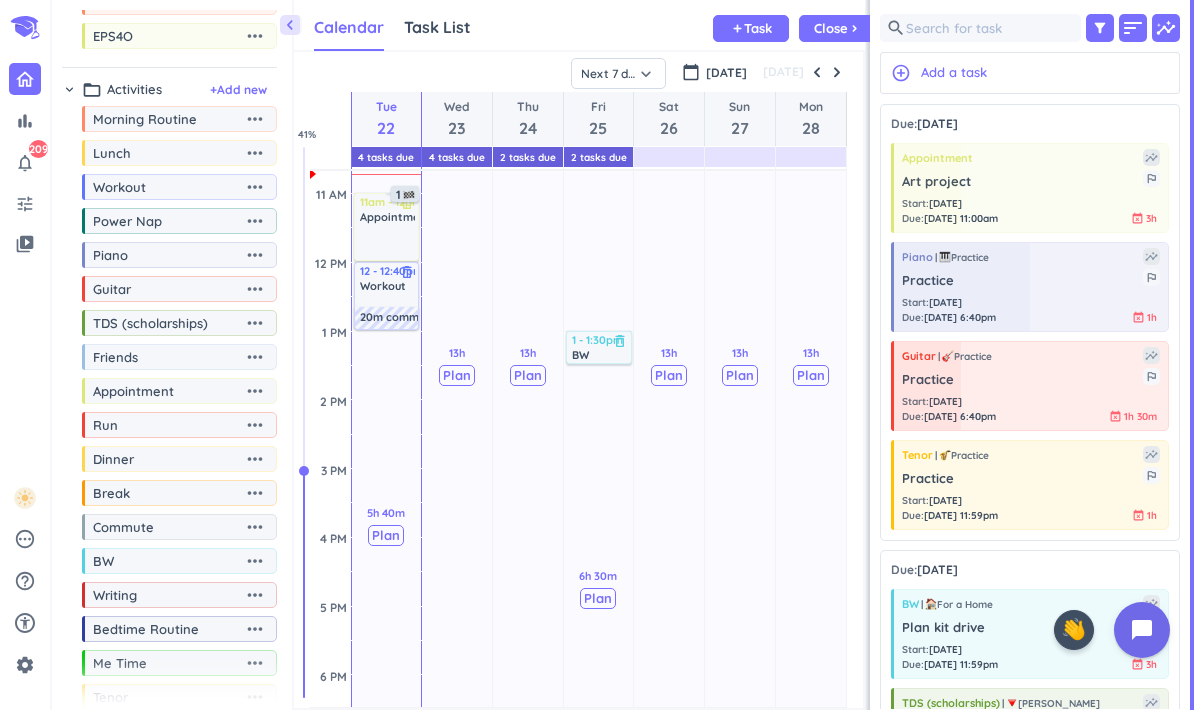 scroll, scrollTop: 462, scrollLeft: 0, axis: vertical 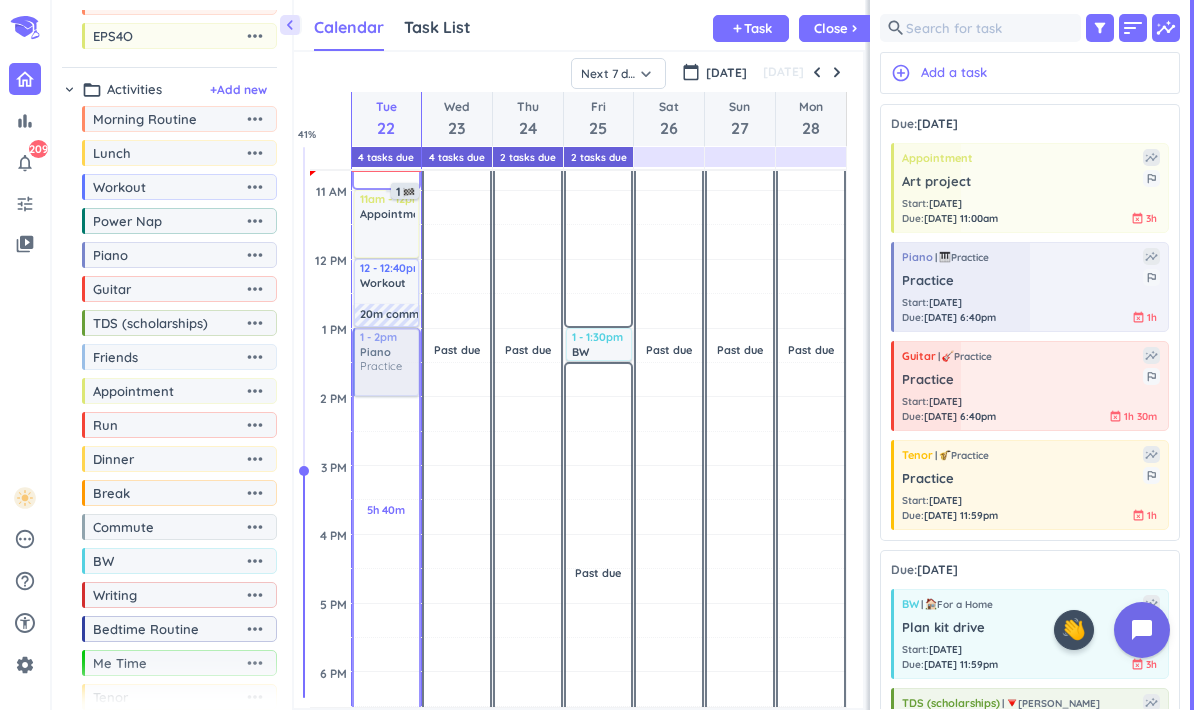 drag, startPoint x: 985, startPoint y: 313, endPoint x: 394, endPoint y: 353, distance: 592.3521 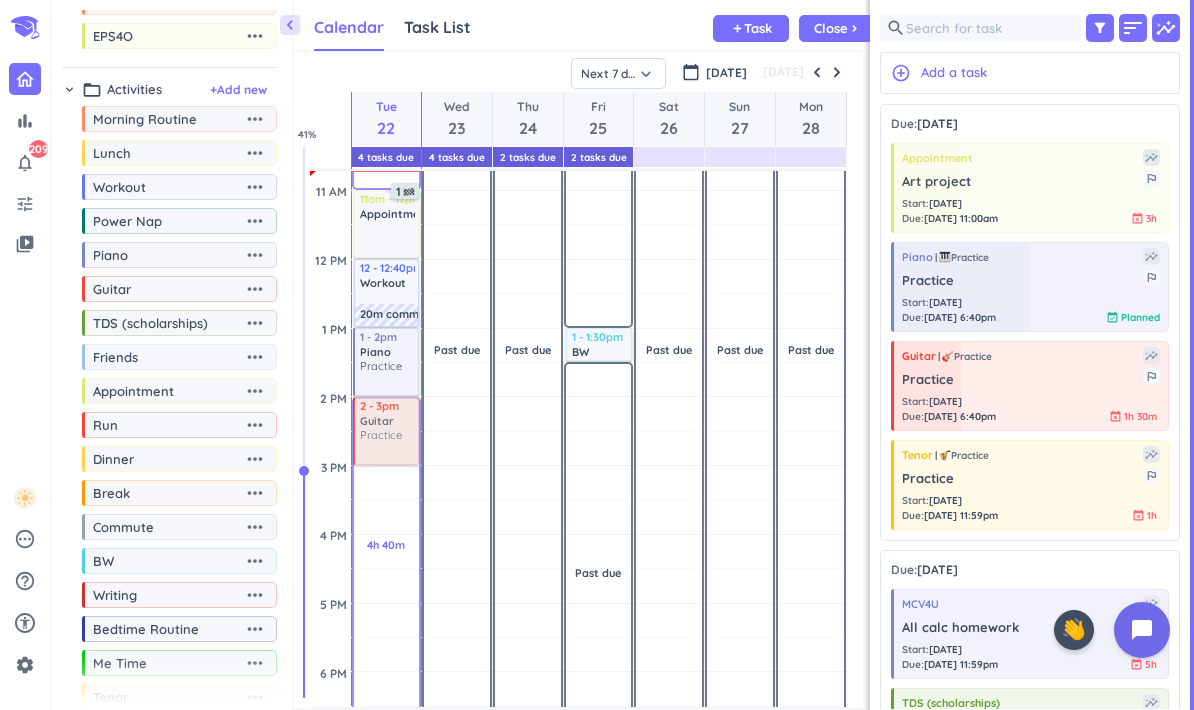 drag, startPoint x: 1000, startPoint y: 372, endPoint x: 365, endPoint y: 405, distance: 635.8569 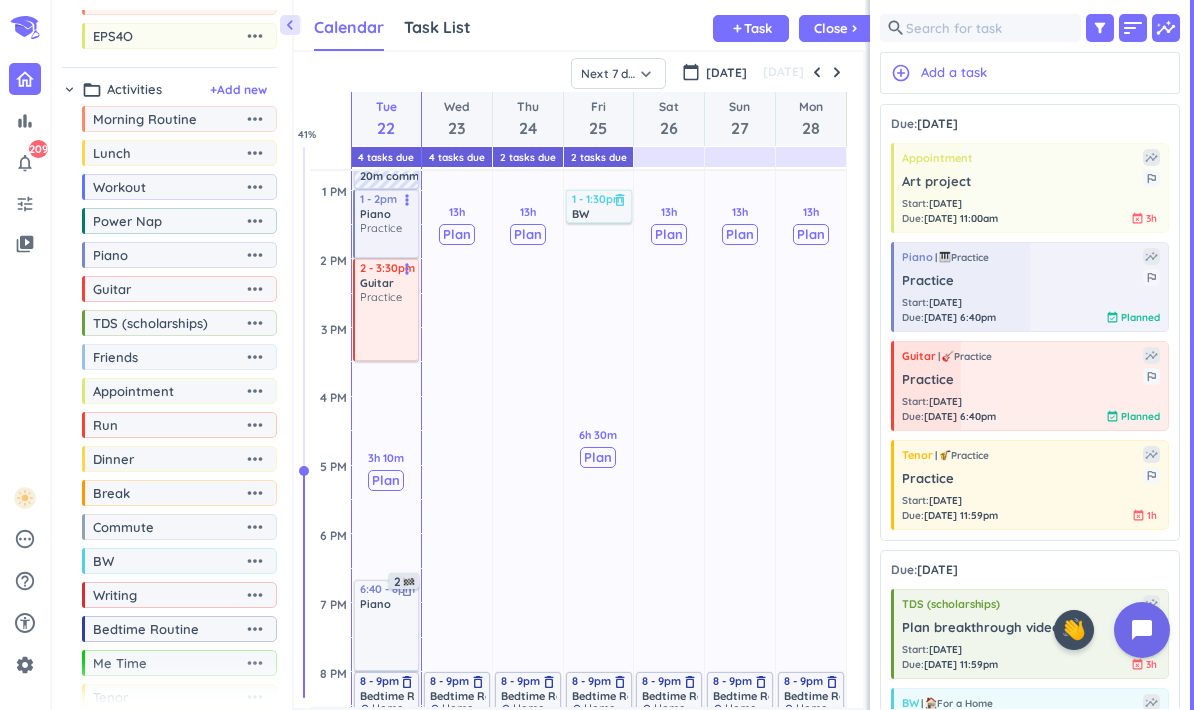 scroll, scrollTop: 572, scrollLeft: 0, axis: vertical 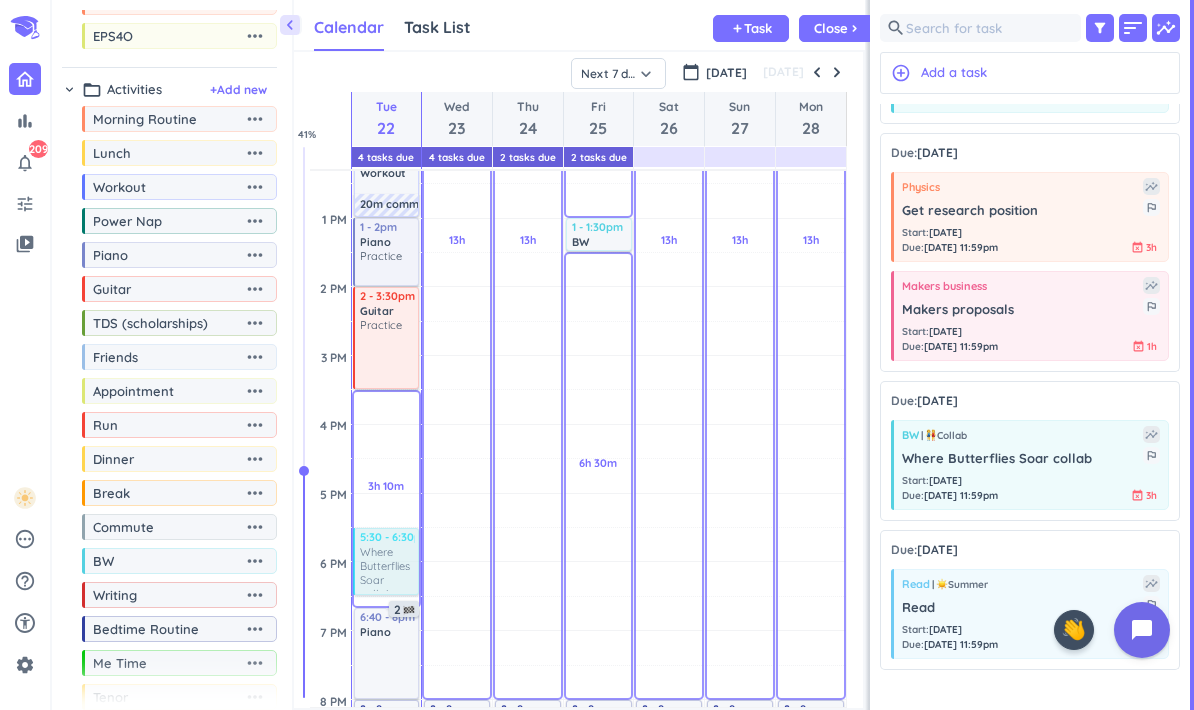 drag, startPoint x: 999, startPoint y: 462, endPoint x: 388, endPoint y: 537, distance: 615.5859 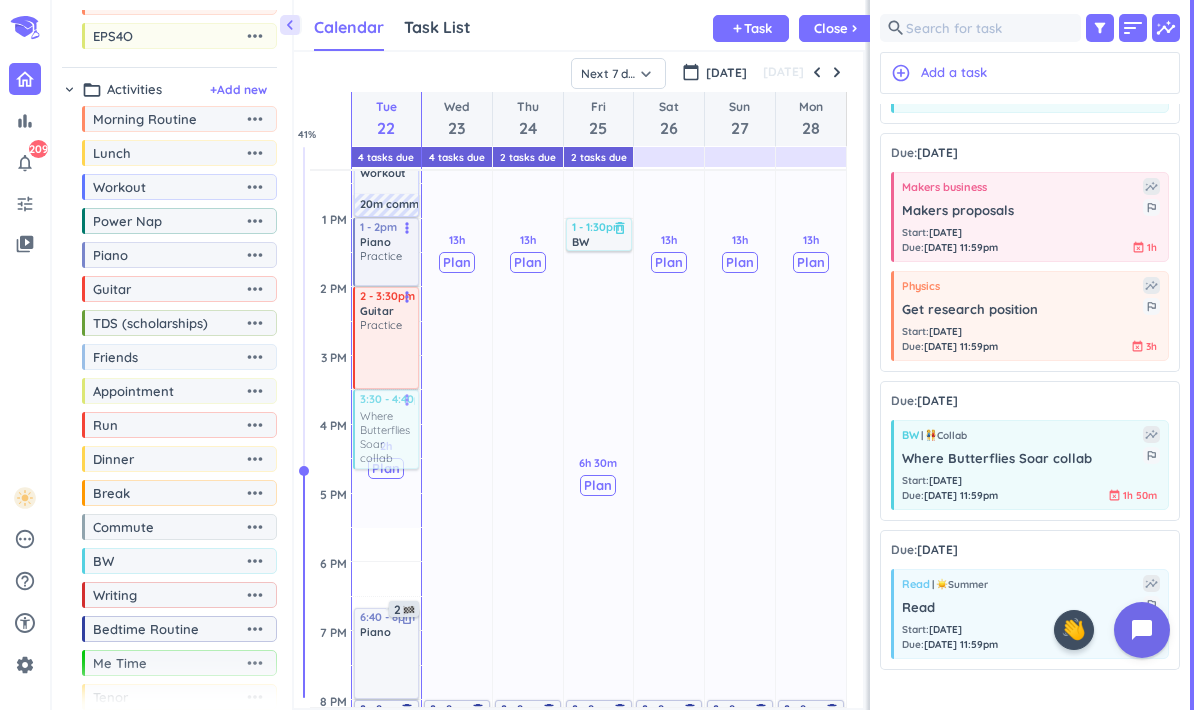 drag, startPoint x: 379, startPoint y: 564, endPoint x: 396, endPoint y: 435, distance: 130.11533 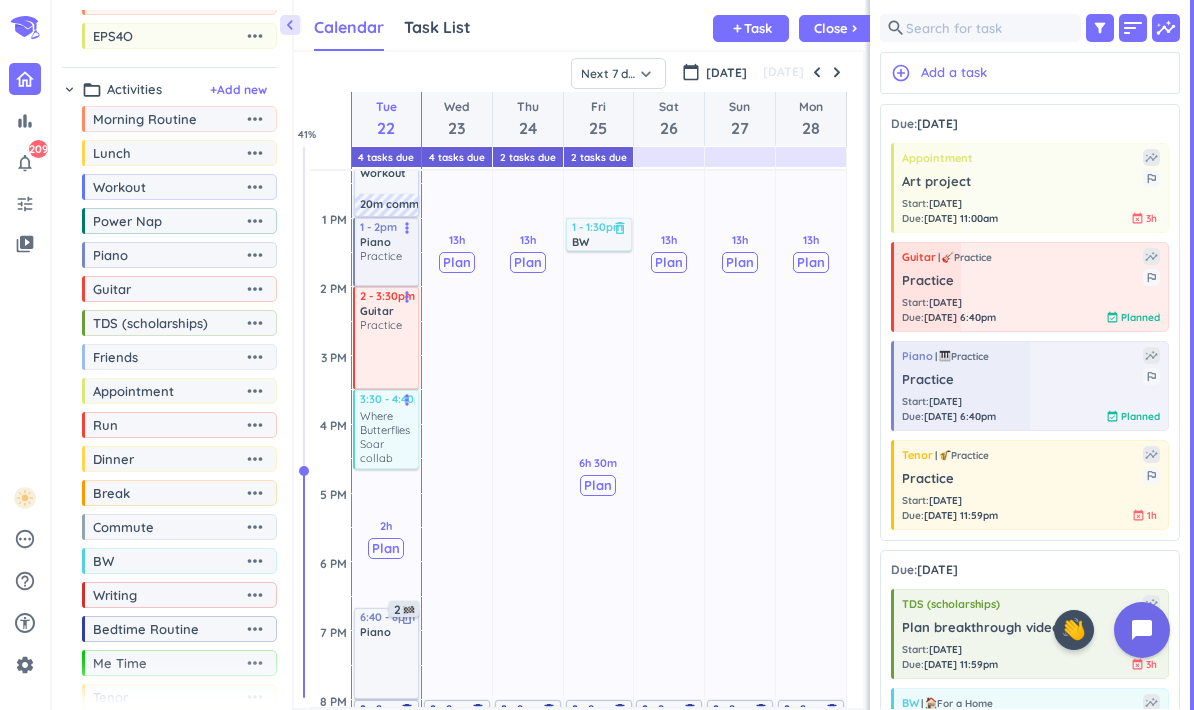 scroll, scrollTop: 0, scrollLeft: 0, axis: both 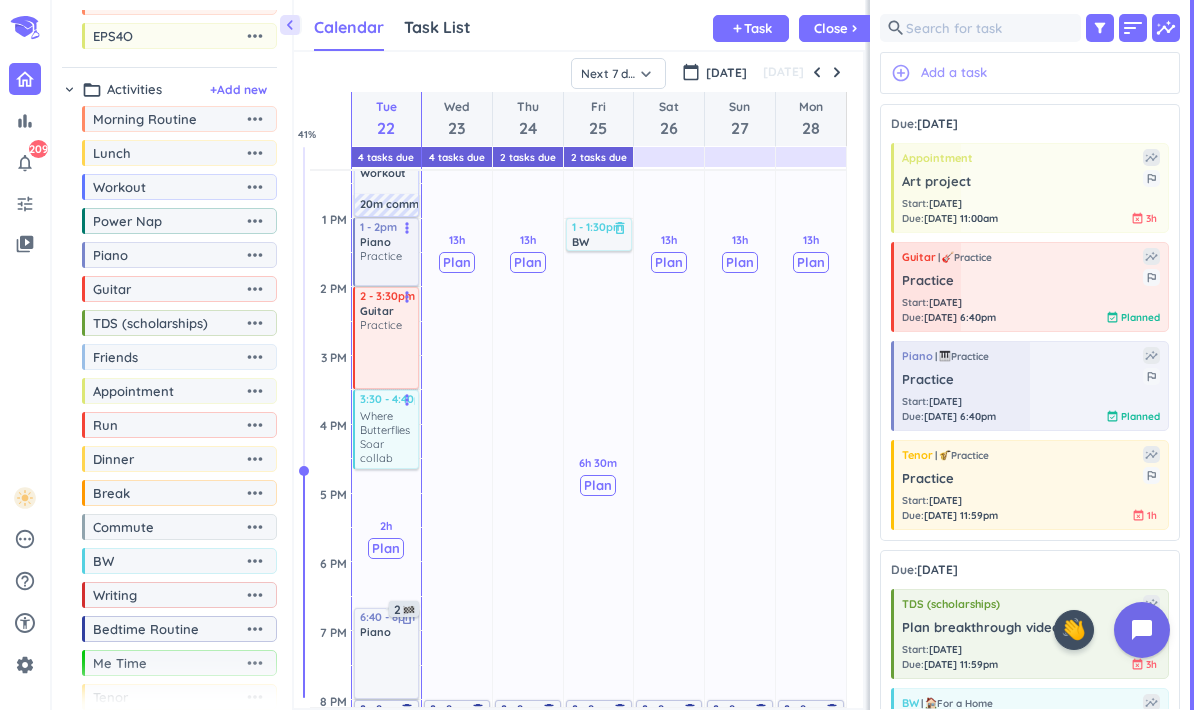 click on "Add a task" at bounding box center (954, 73) 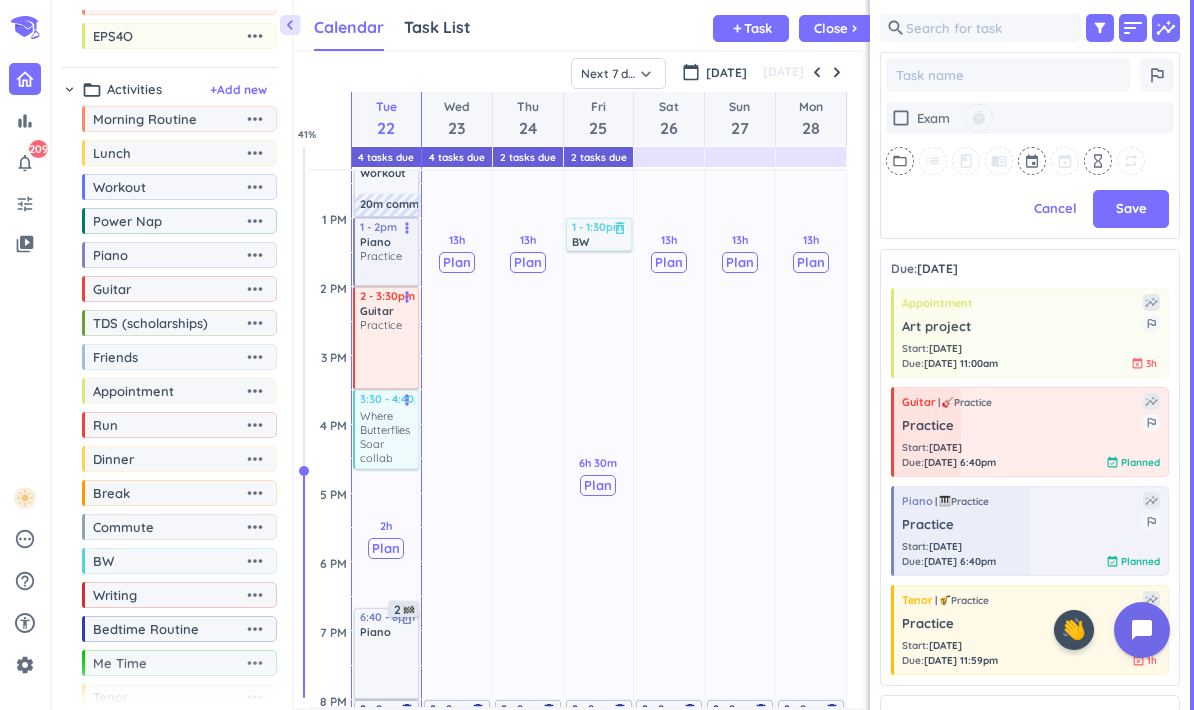 type on "x" 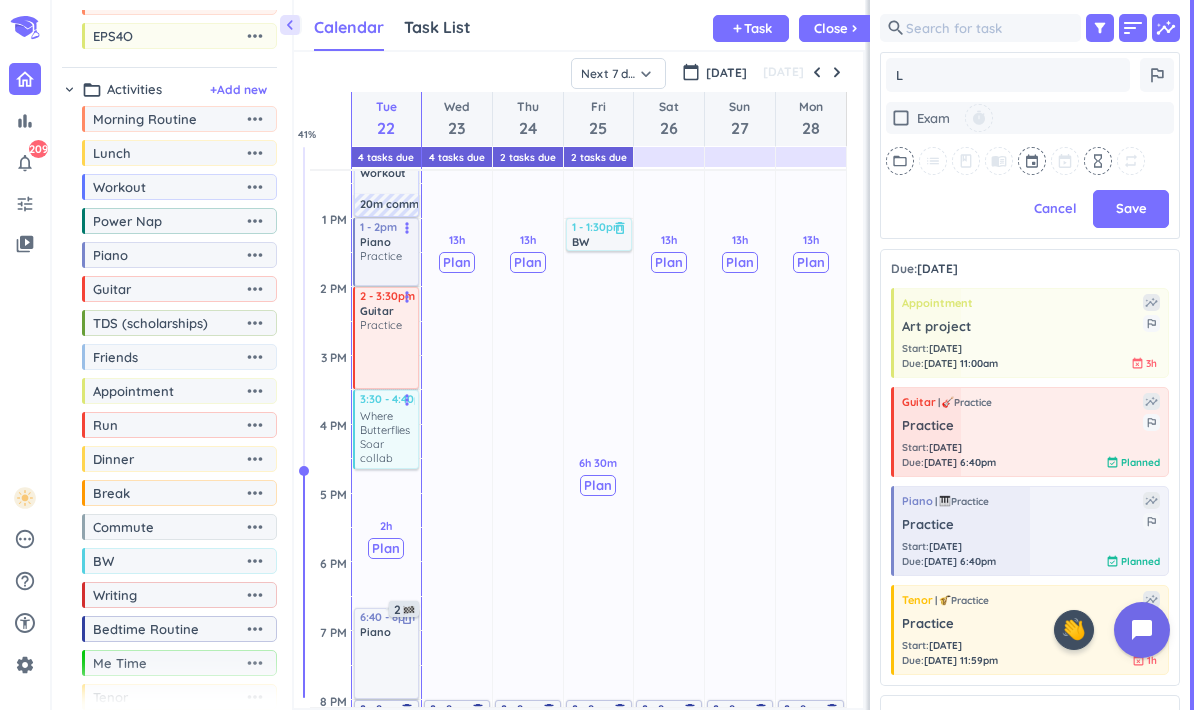 type on "x" 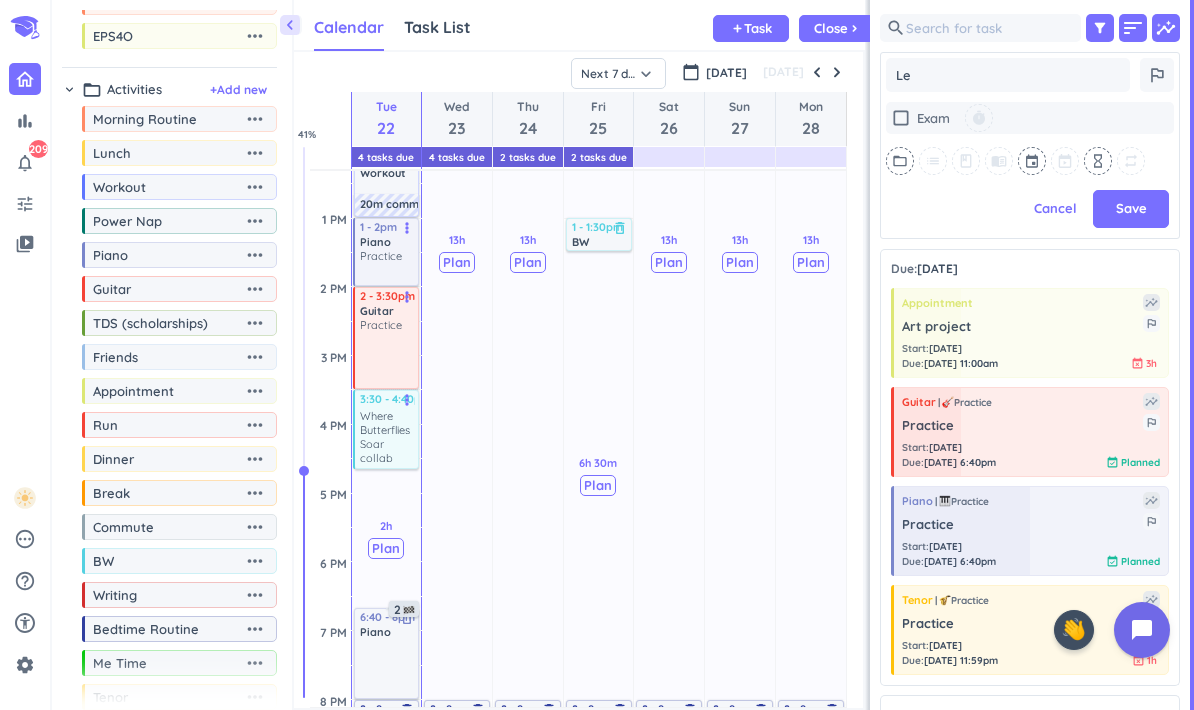 type on "x" 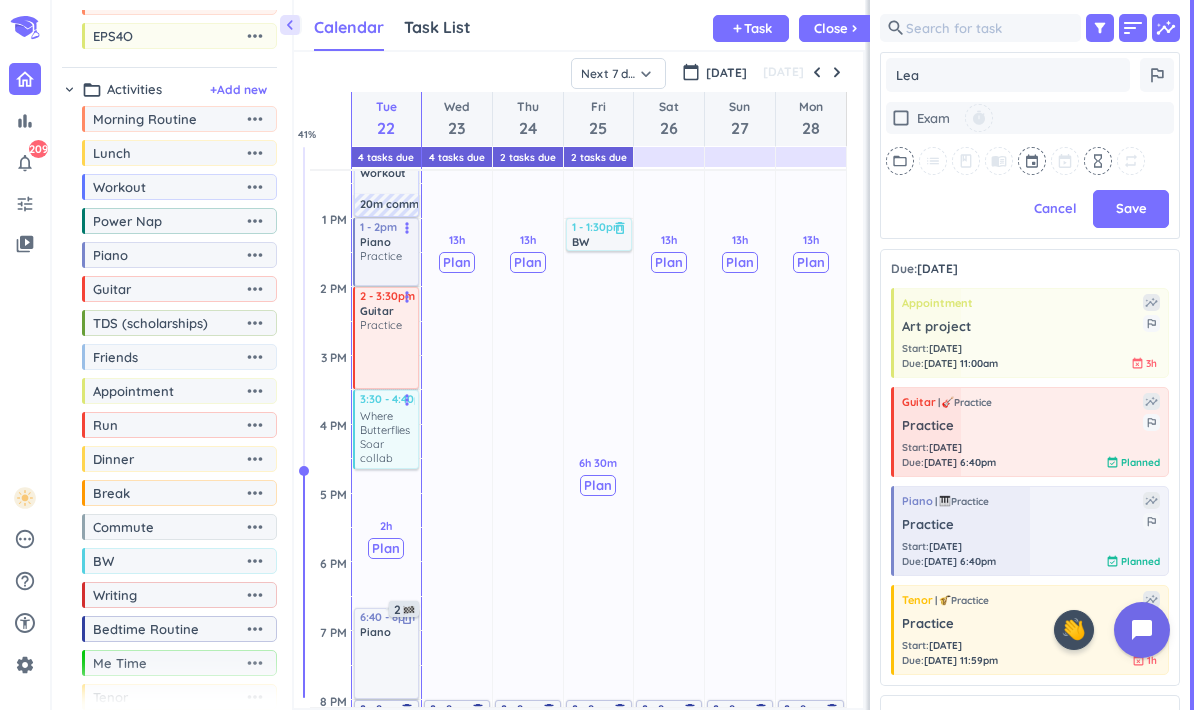 type on "x" 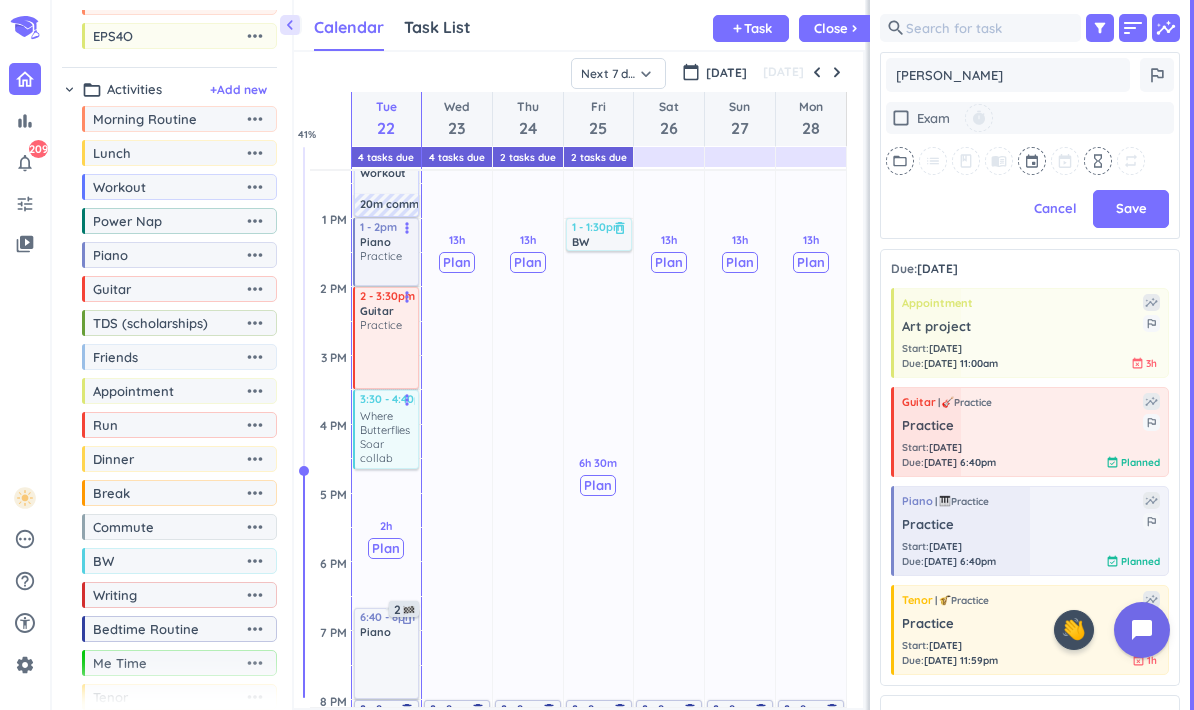 type on "x" 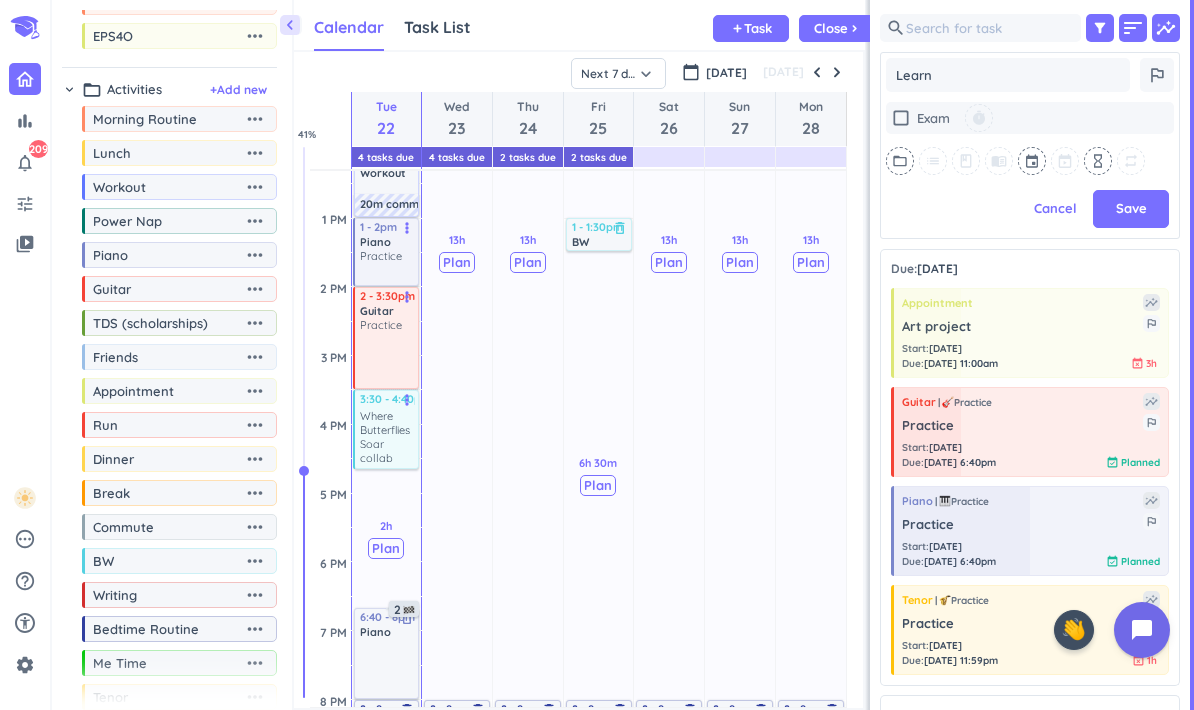 type on "x" 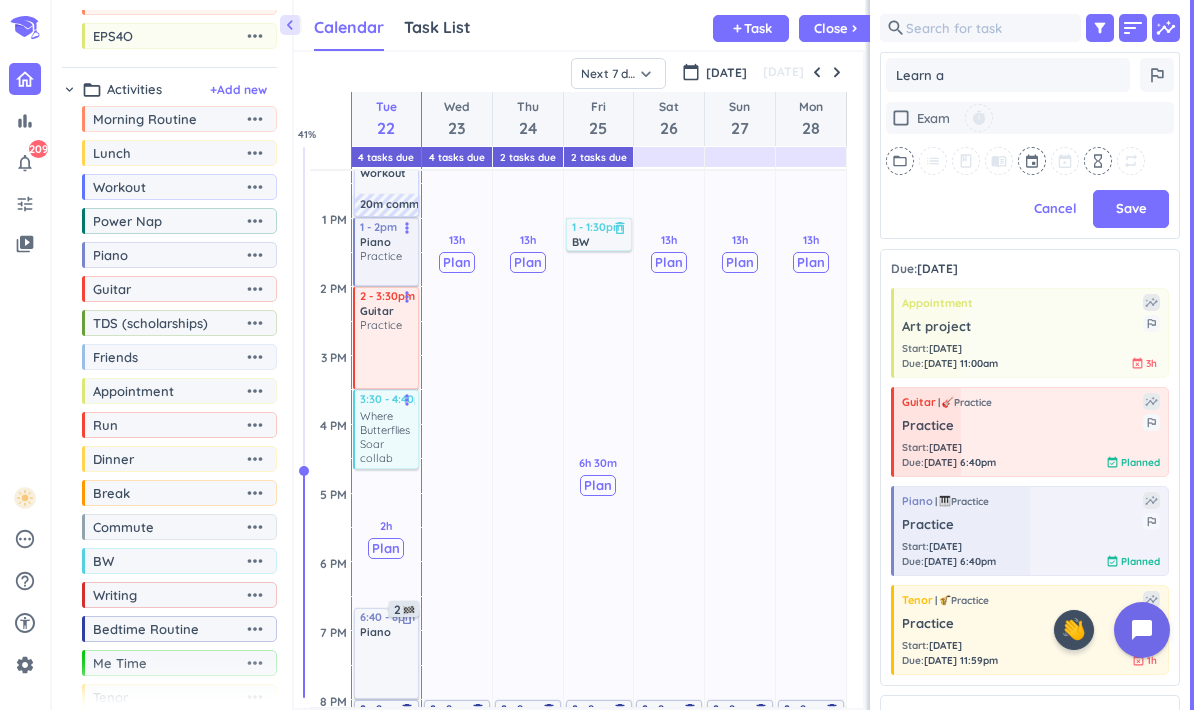 type on "x" 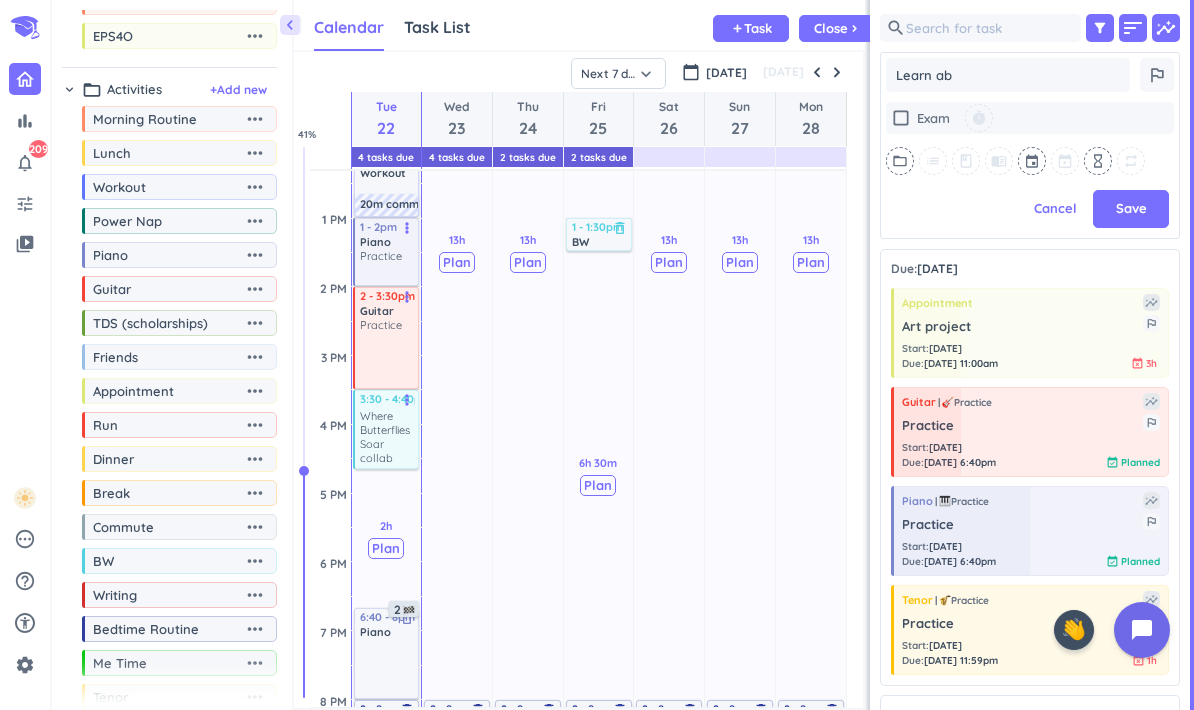 type on "x" 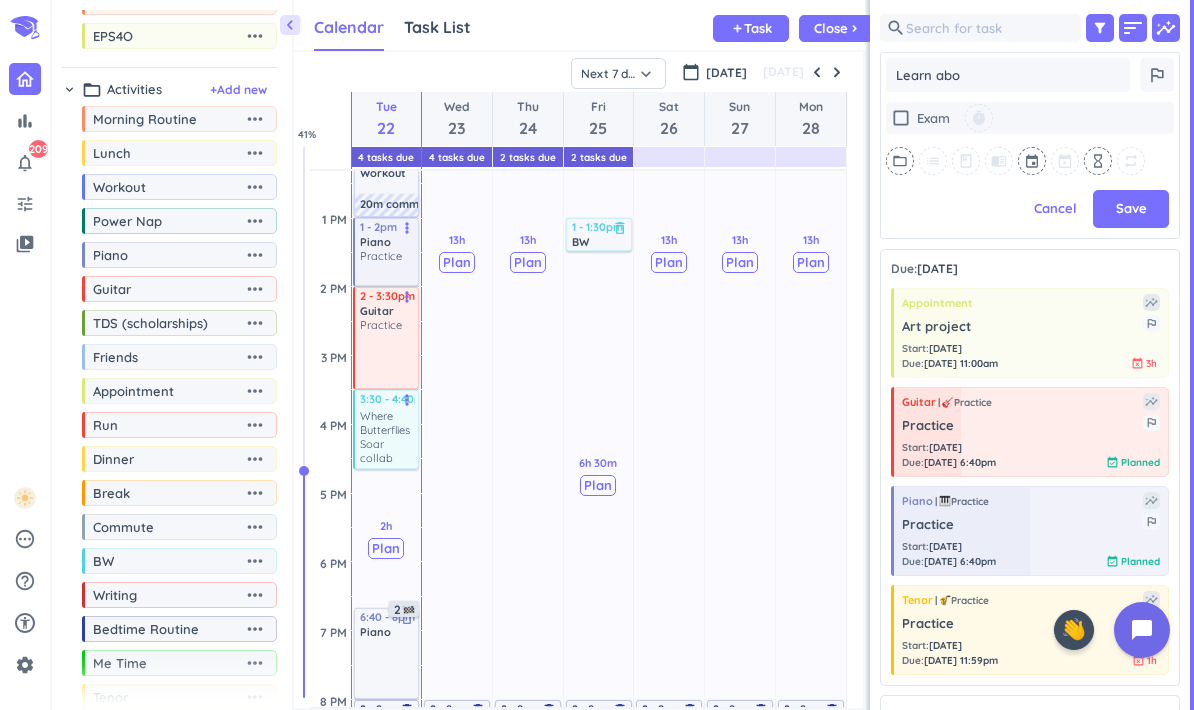 type on "x" 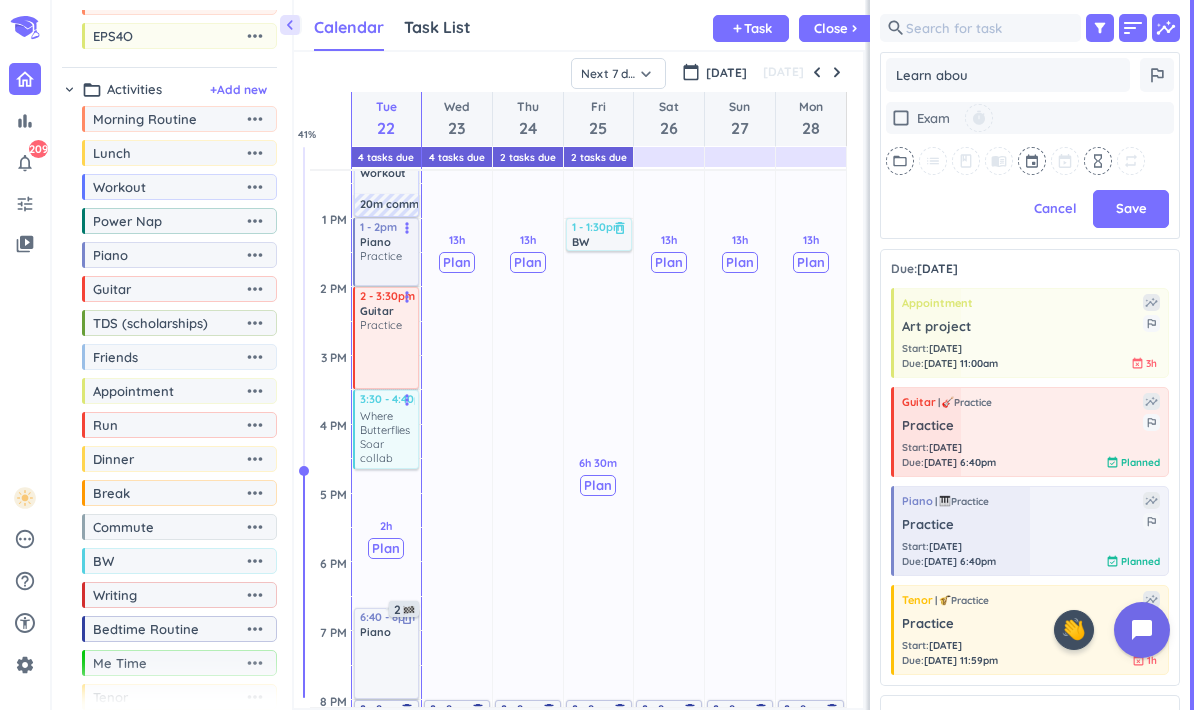 type on "x" 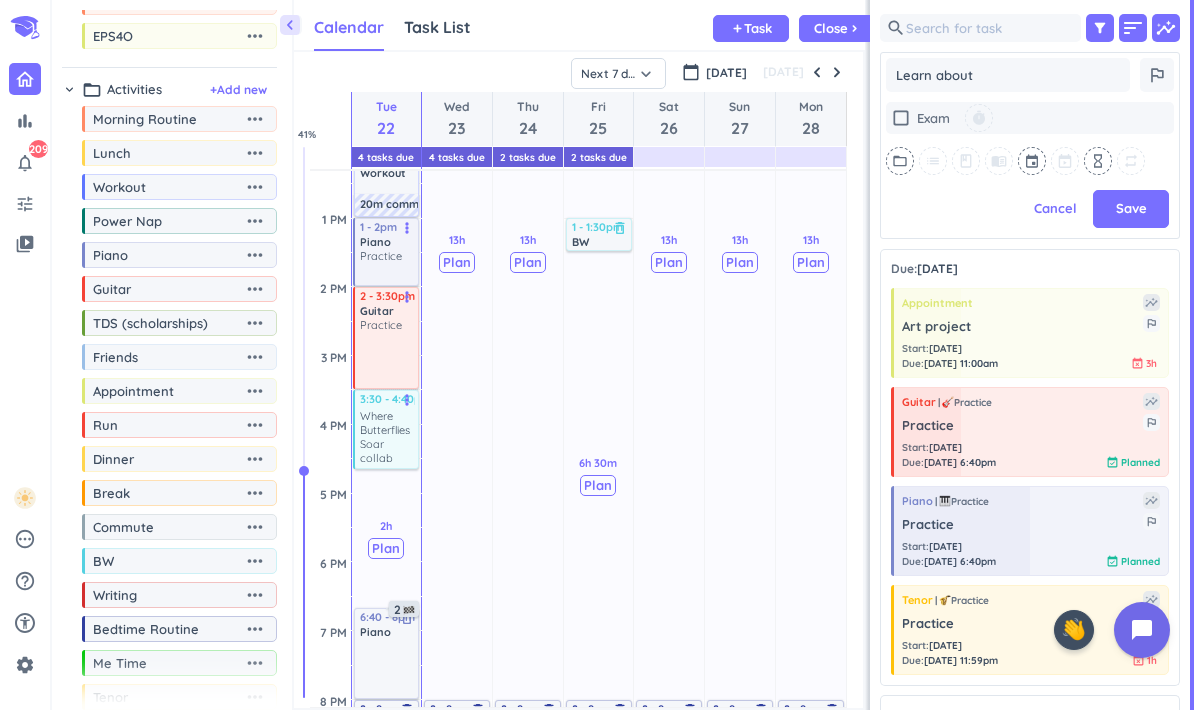 type on "Learn about" 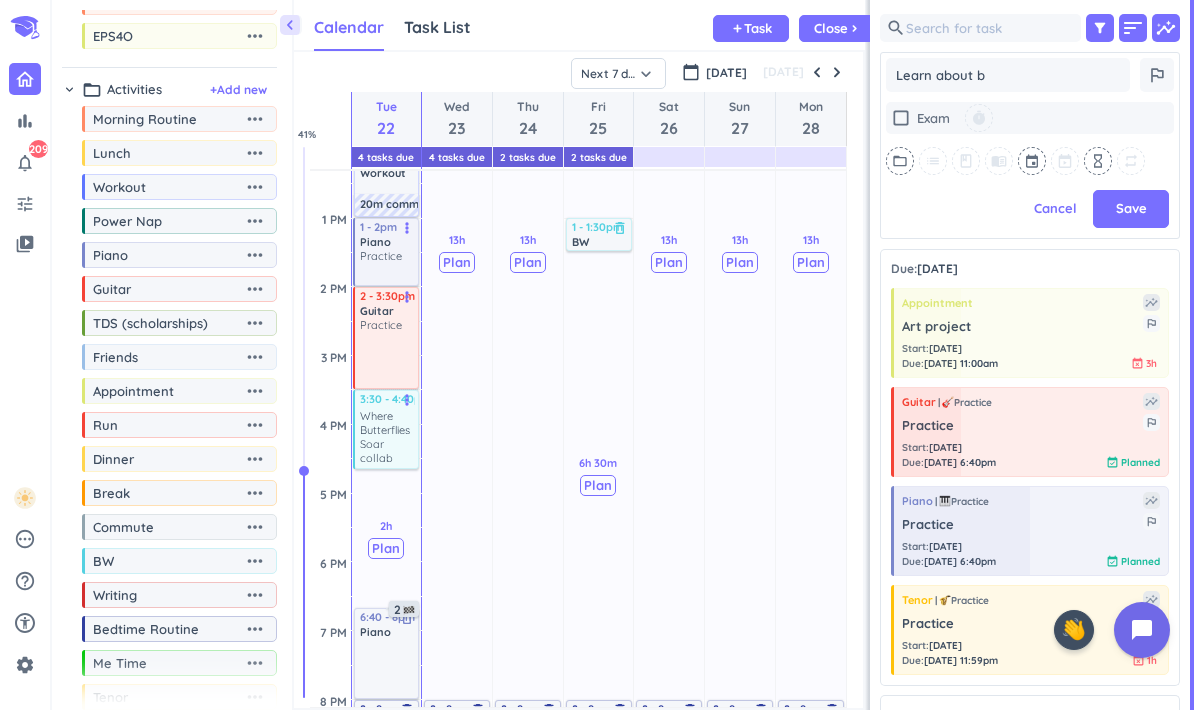 type on "x" 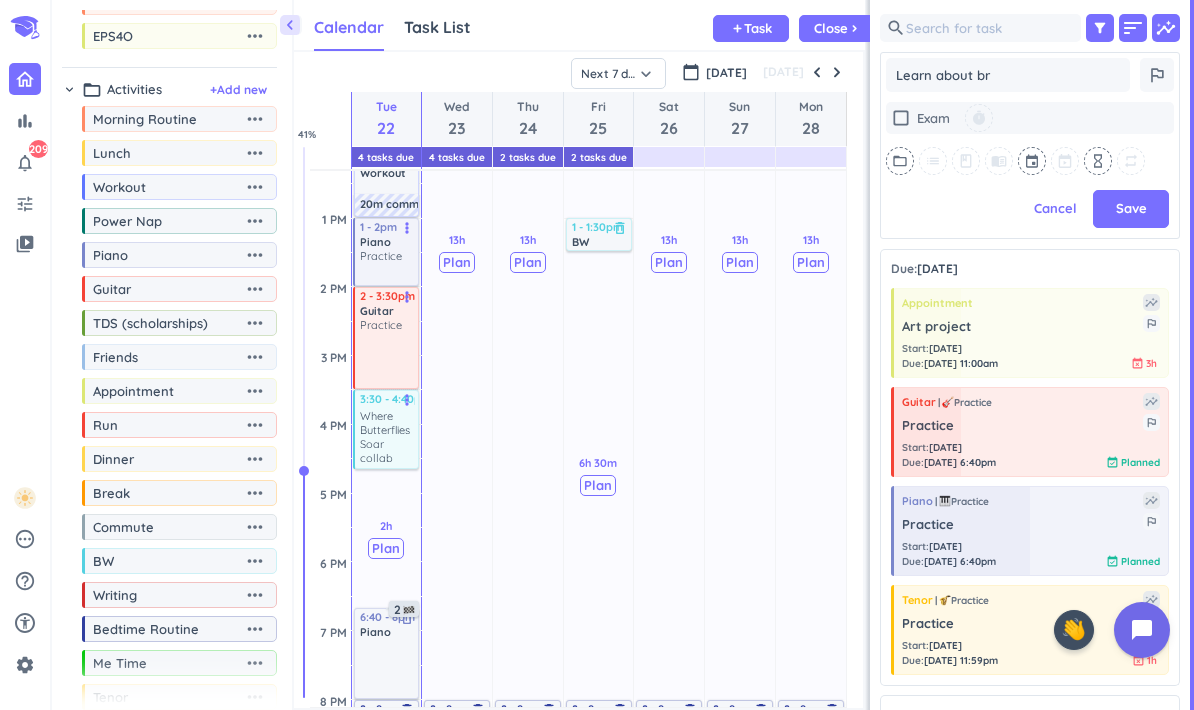 type on "x" 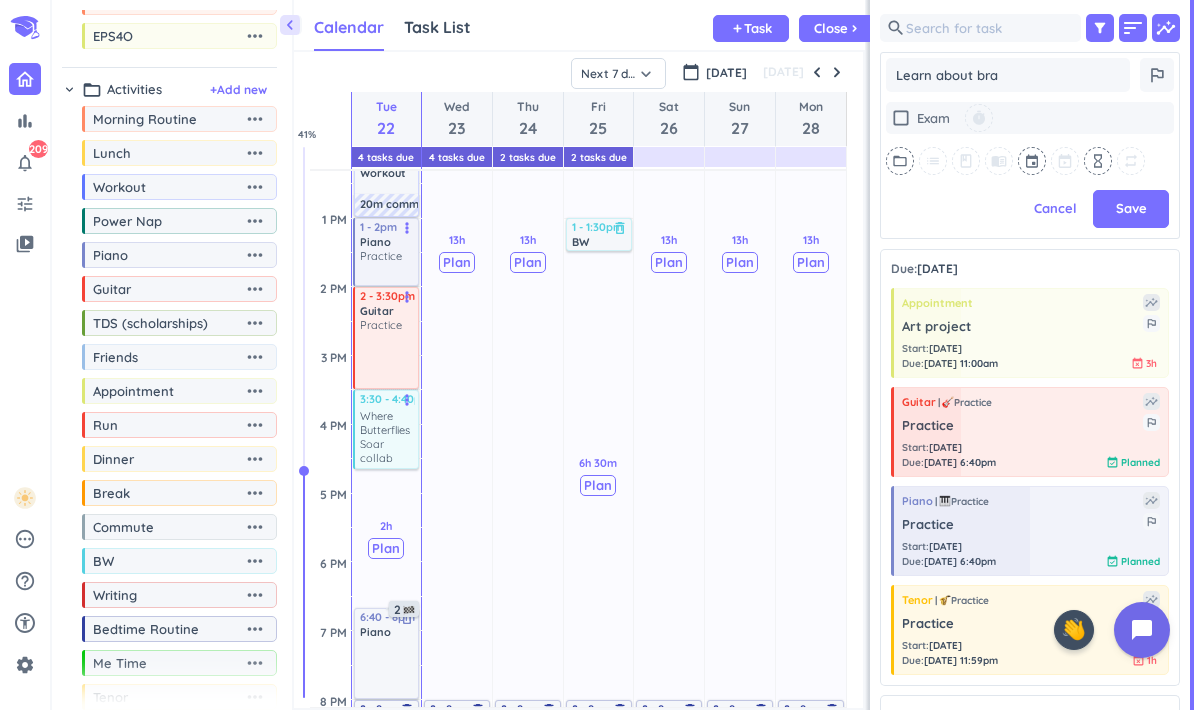 type on "x" 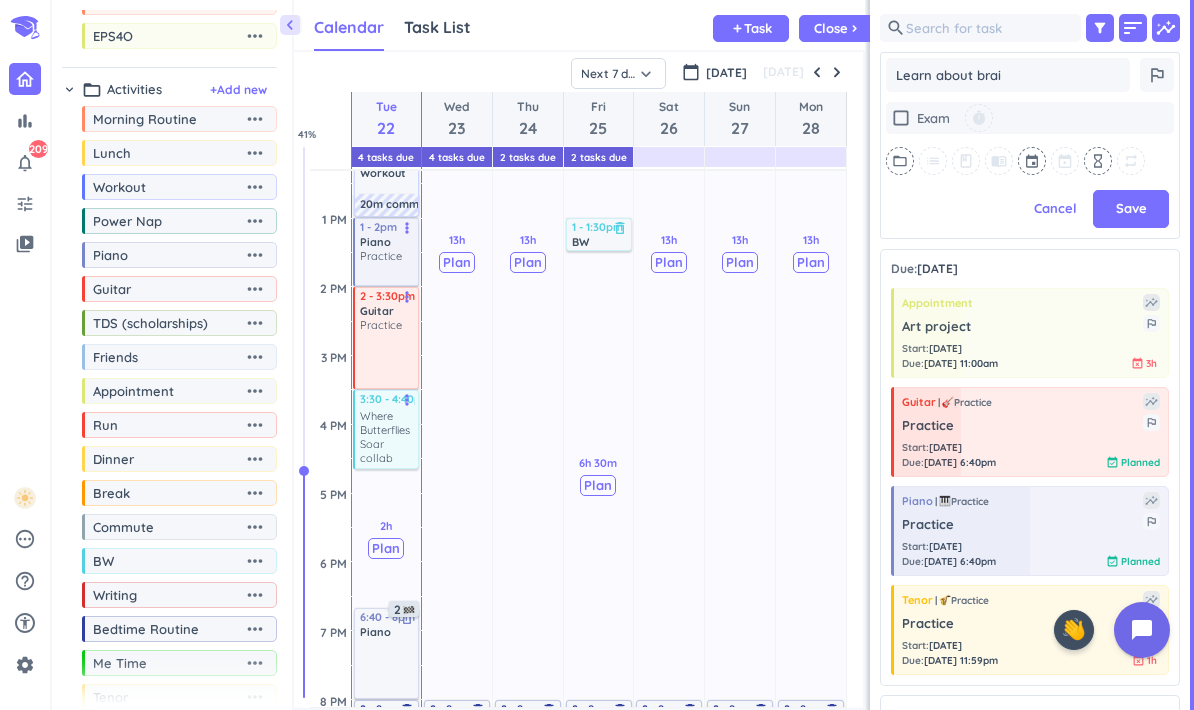 type on "Learn about braid" 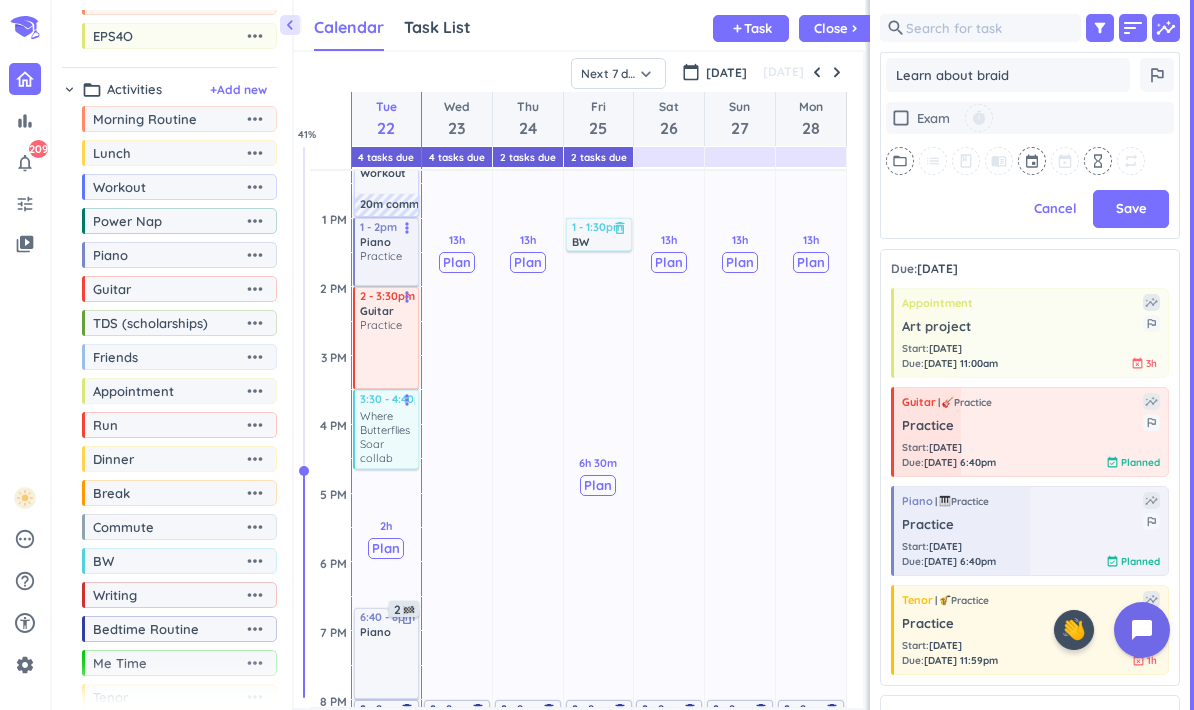 type on "x" 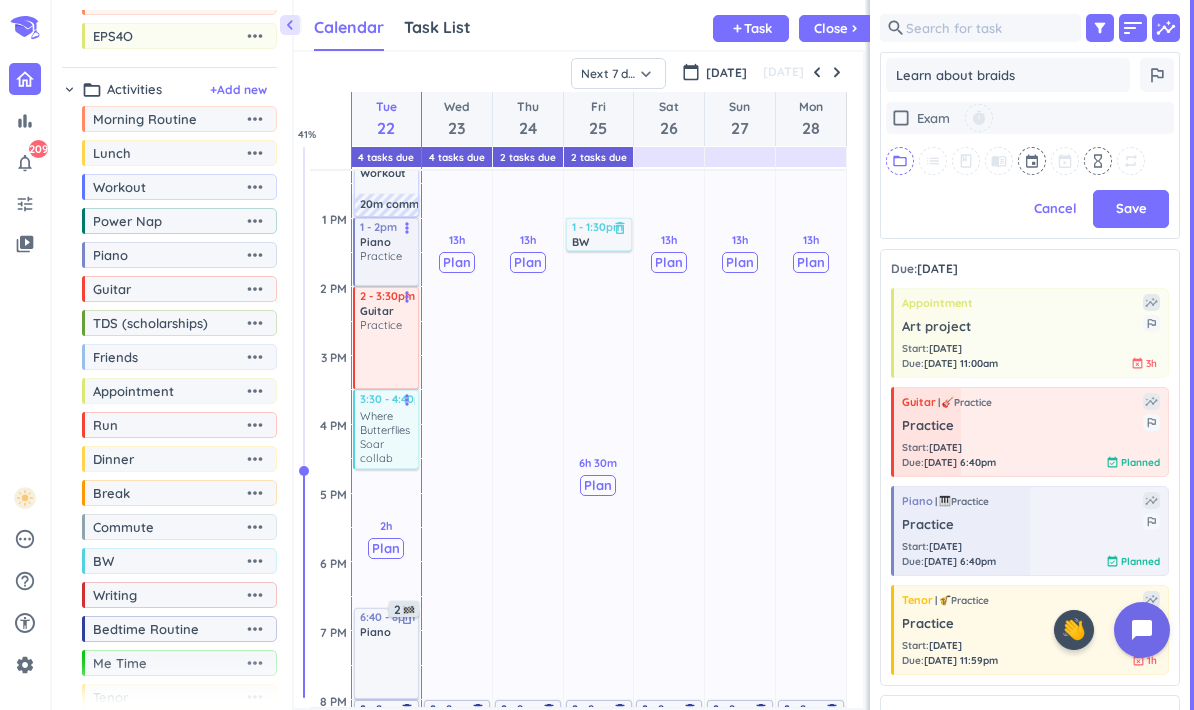 type on "Learn about braids" 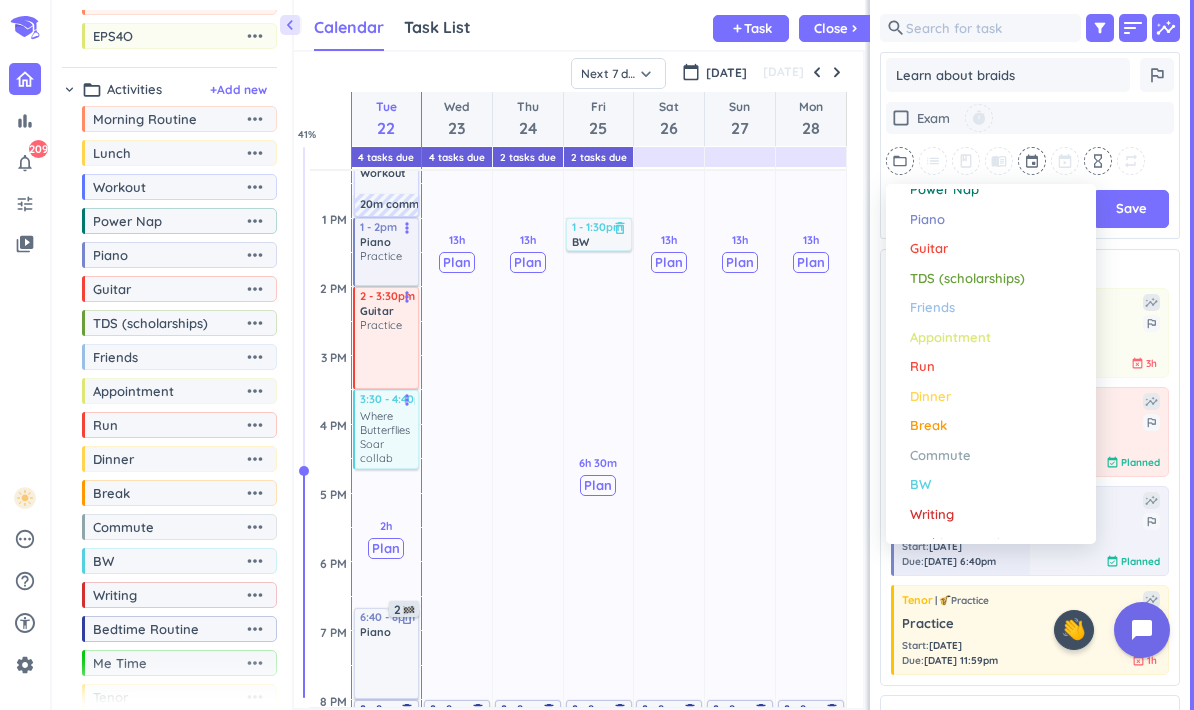 scroll, scrollTop: 328, scrollLeft: 0, axis: vertical 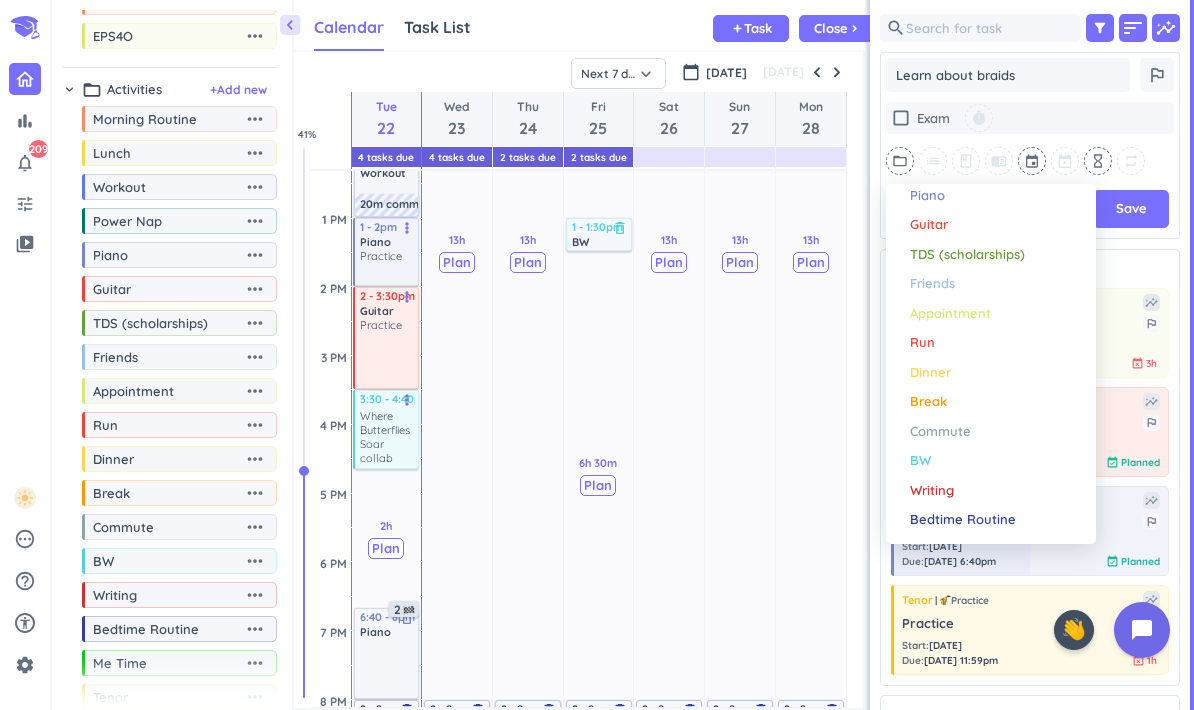 click at bounding box center [597, 355] 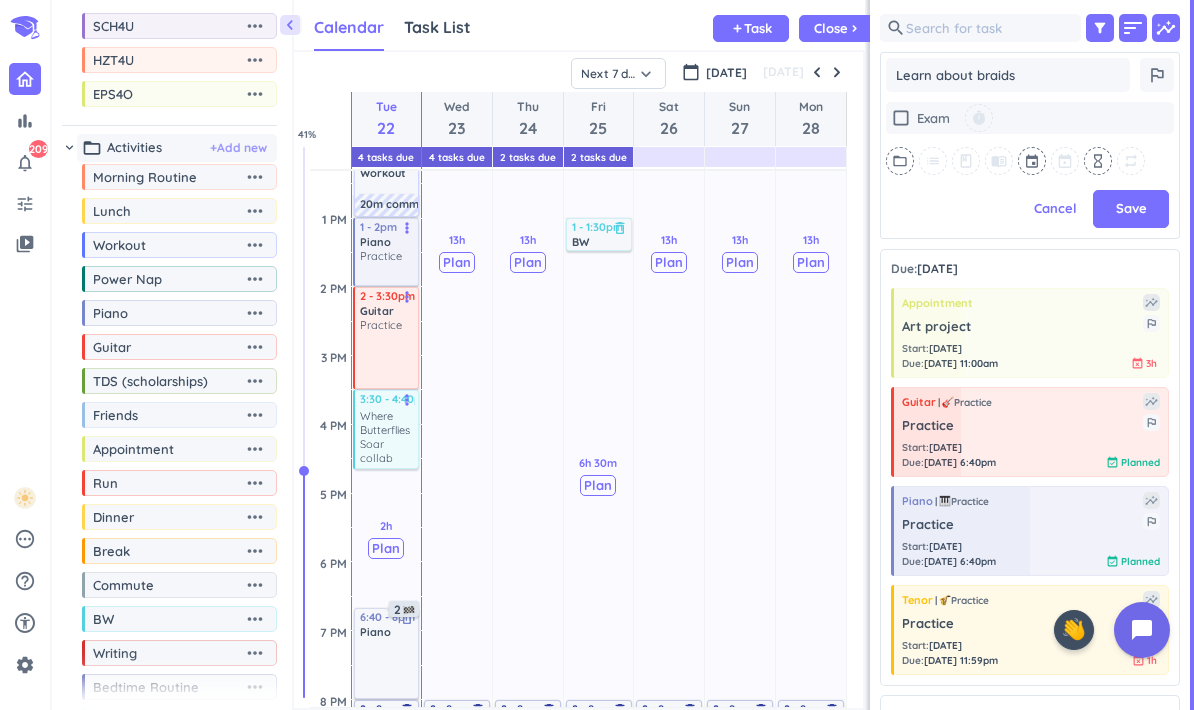 click on "+  Add new" at bounding box center [238, 148] 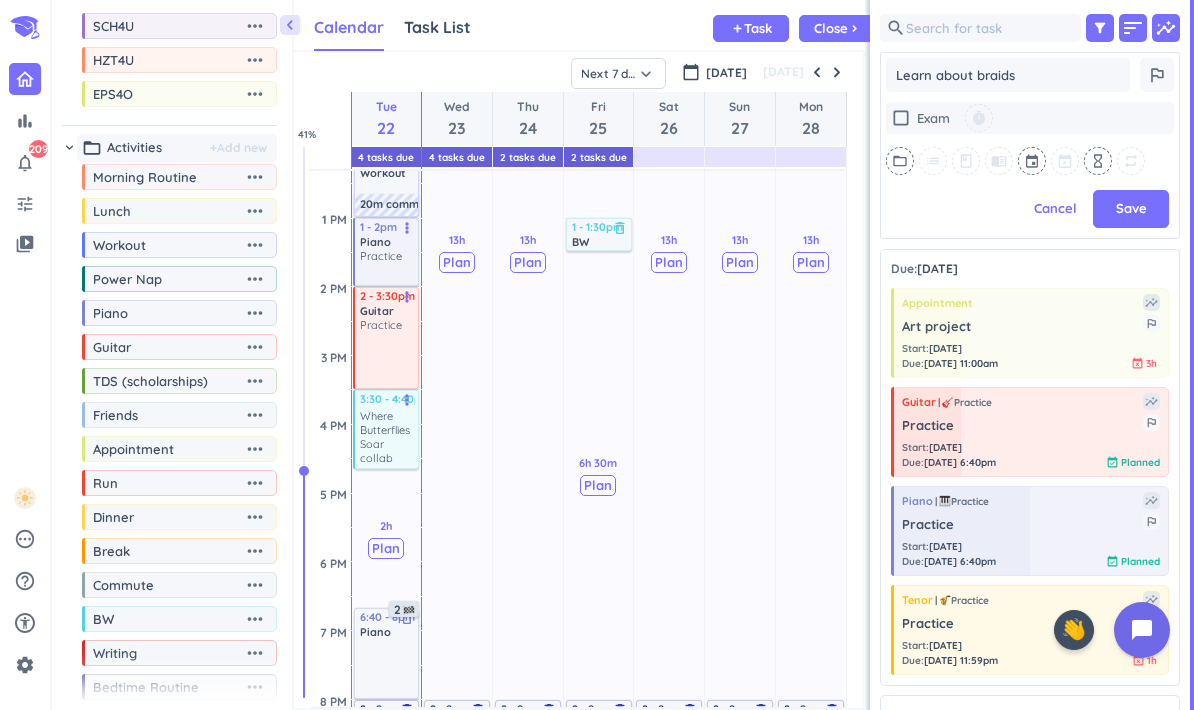 type on "x" 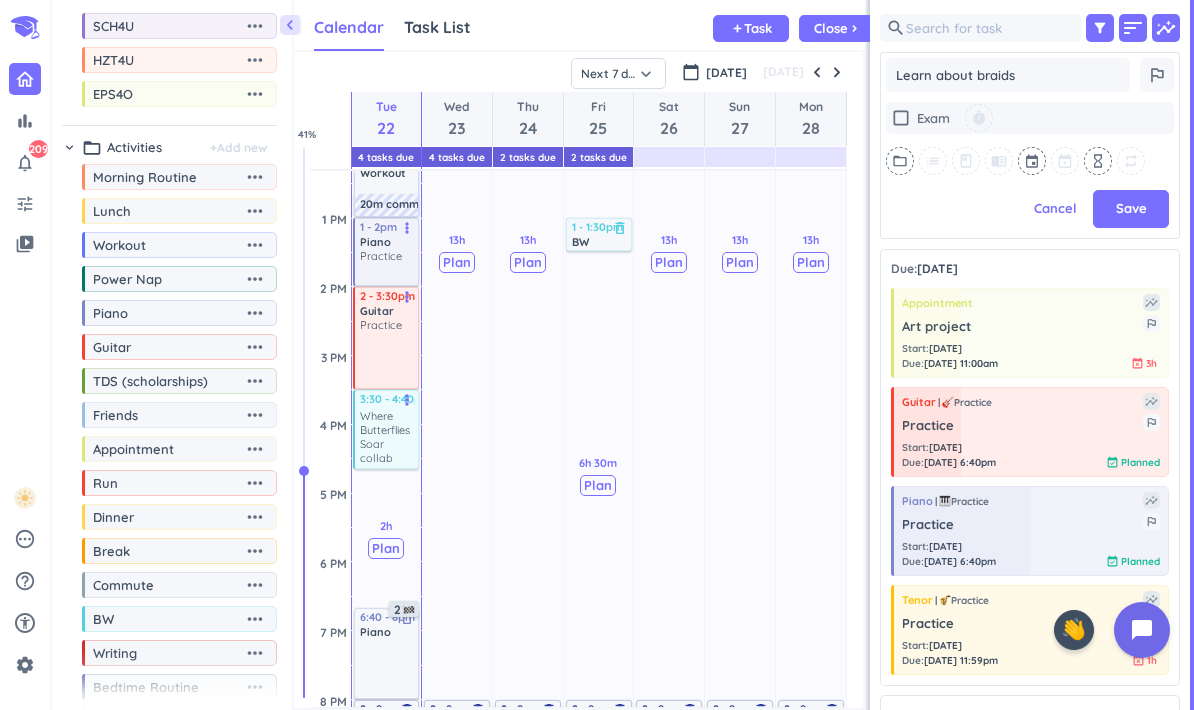 scroll, scrollTop: 1930, scrollLeft: 0, axis: vertical 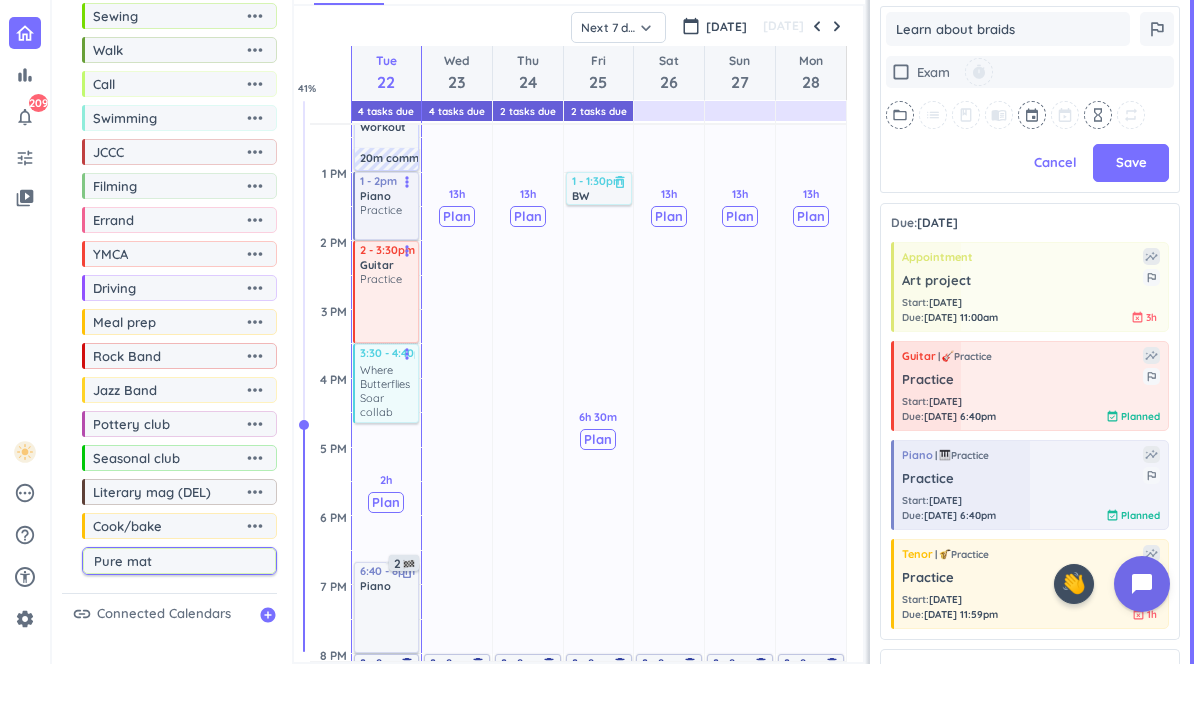 type on "Pure math" 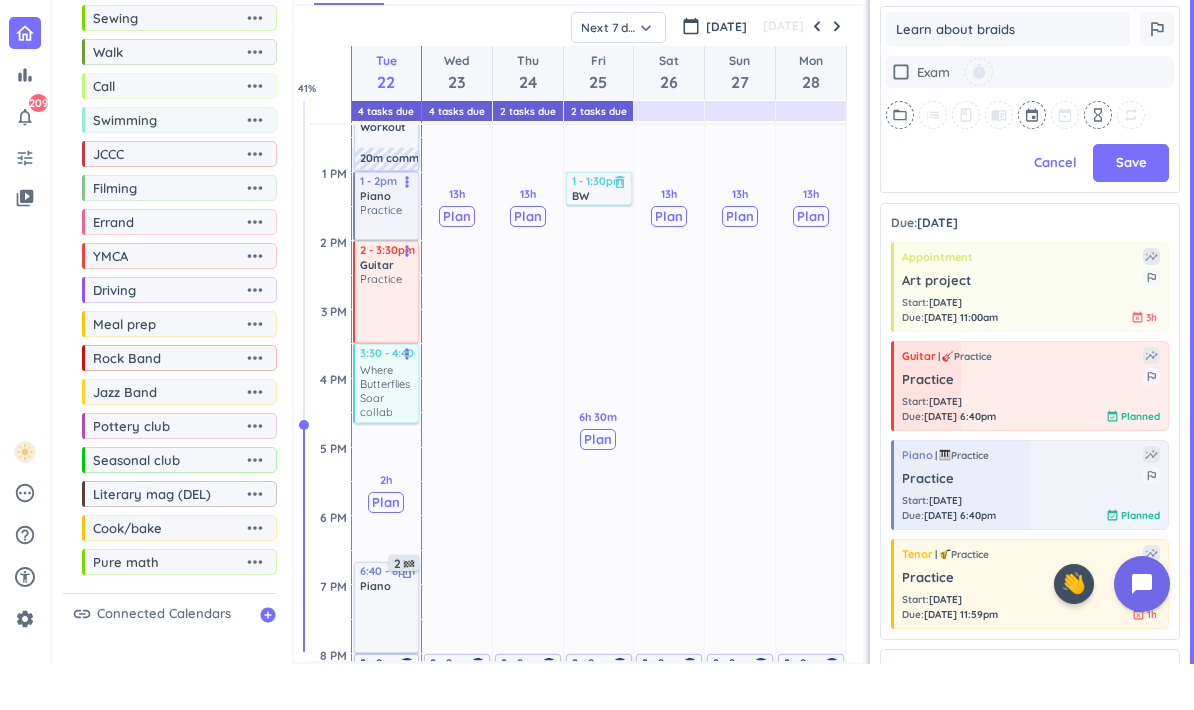 scroll, scrollTop: 1928, scrollLeft: 0, axis: vertical 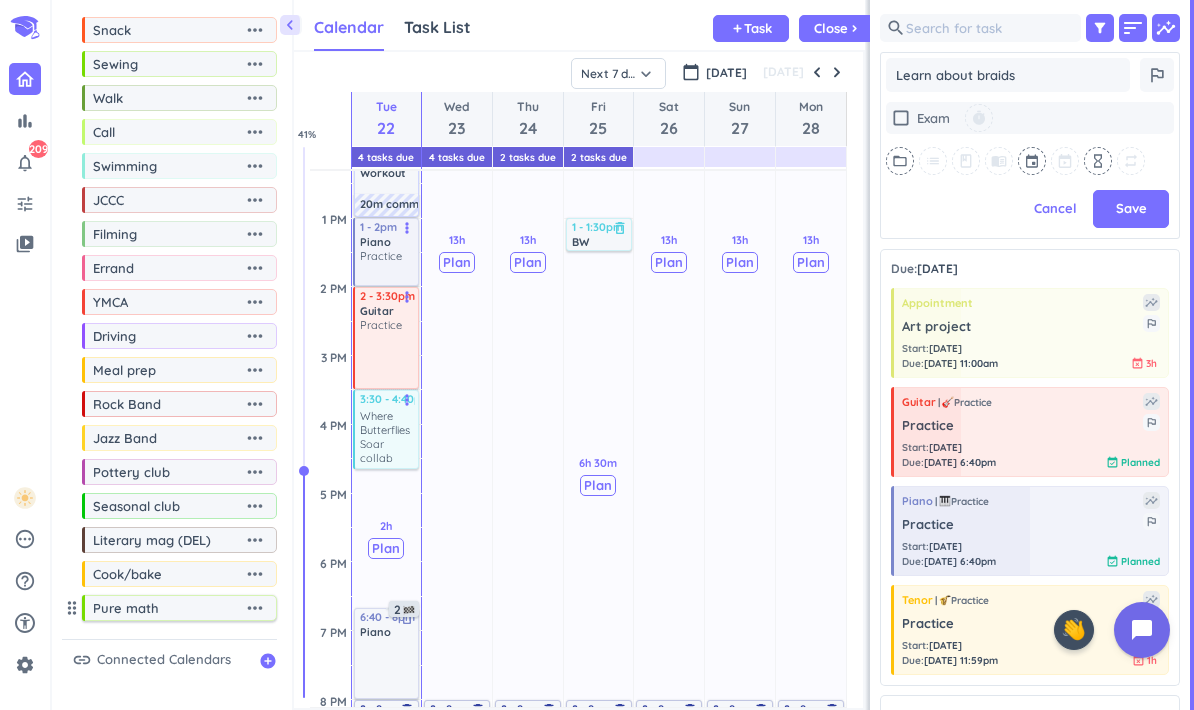 click on "more_horiz" at bounding box center (255, 608) 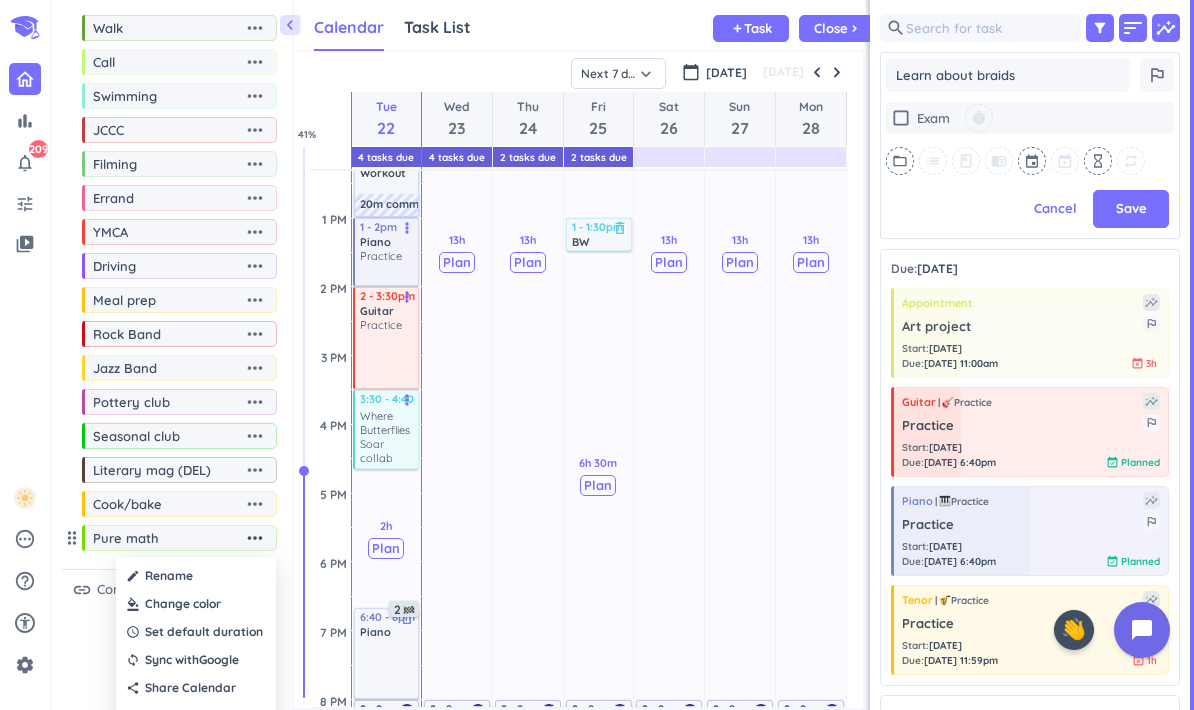click at bounding box center (196, 604) 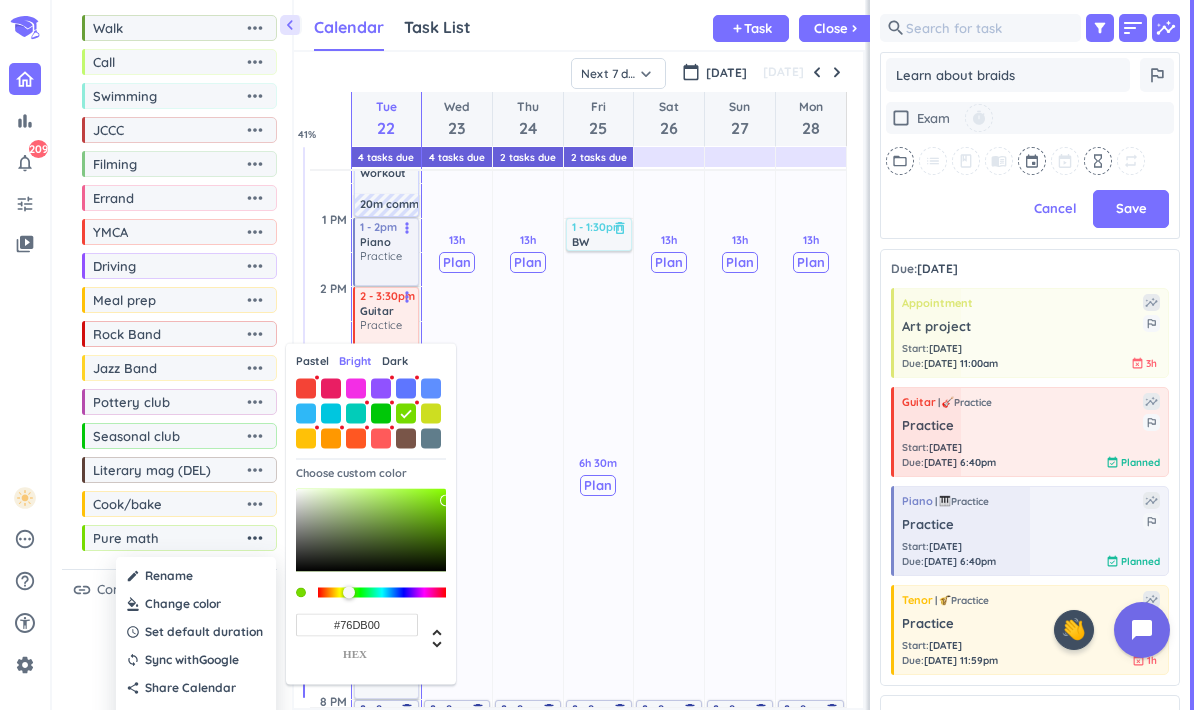 click at bounding box center (406, 388) 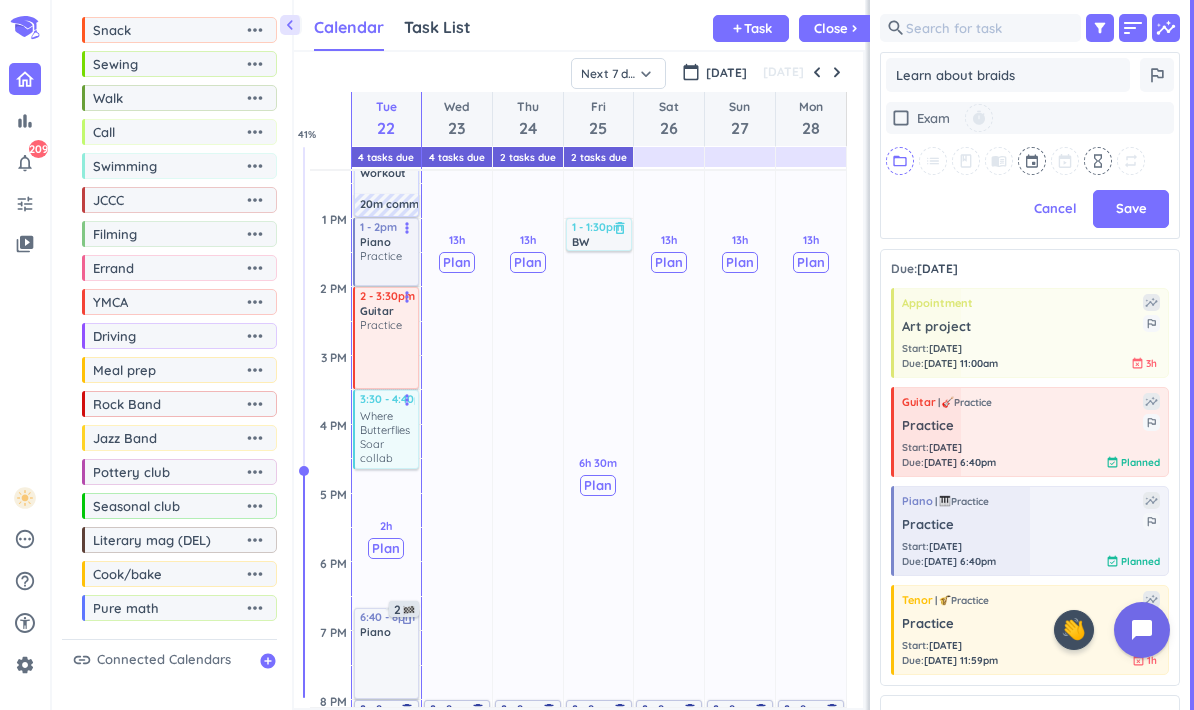 click on "folder_open" at bounding box center (900, 161) 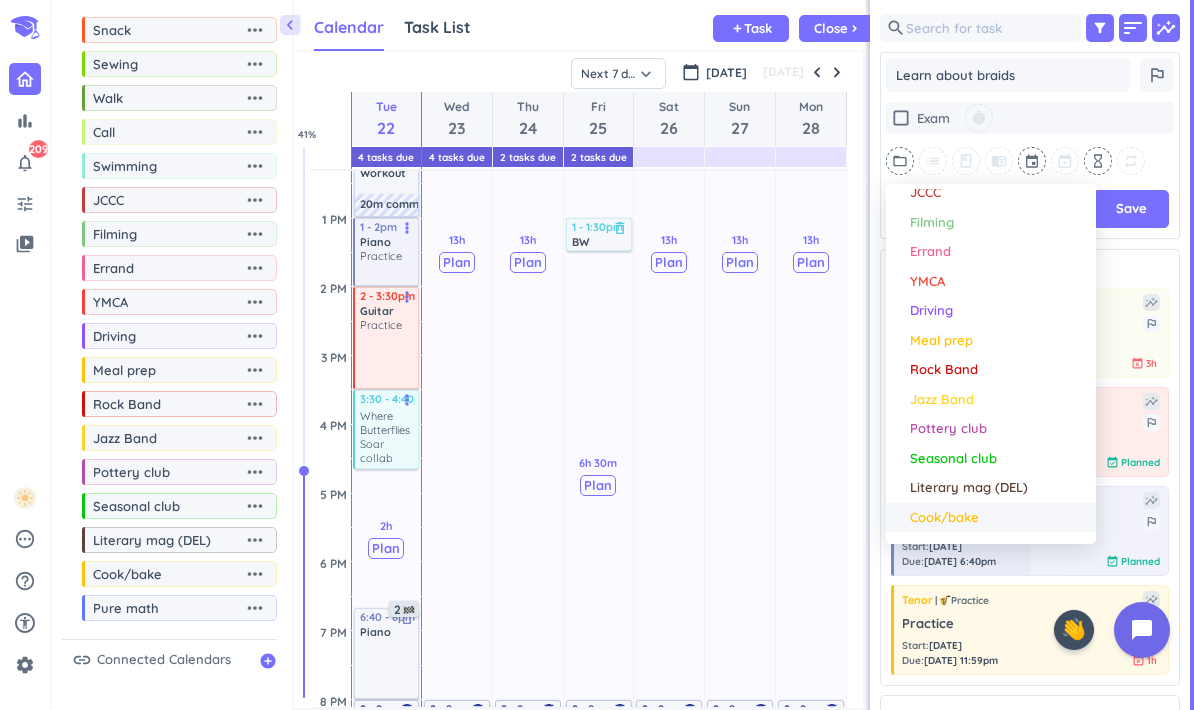scroll, scrollTop: 1704, scrollLeft: 0, axis: vertical 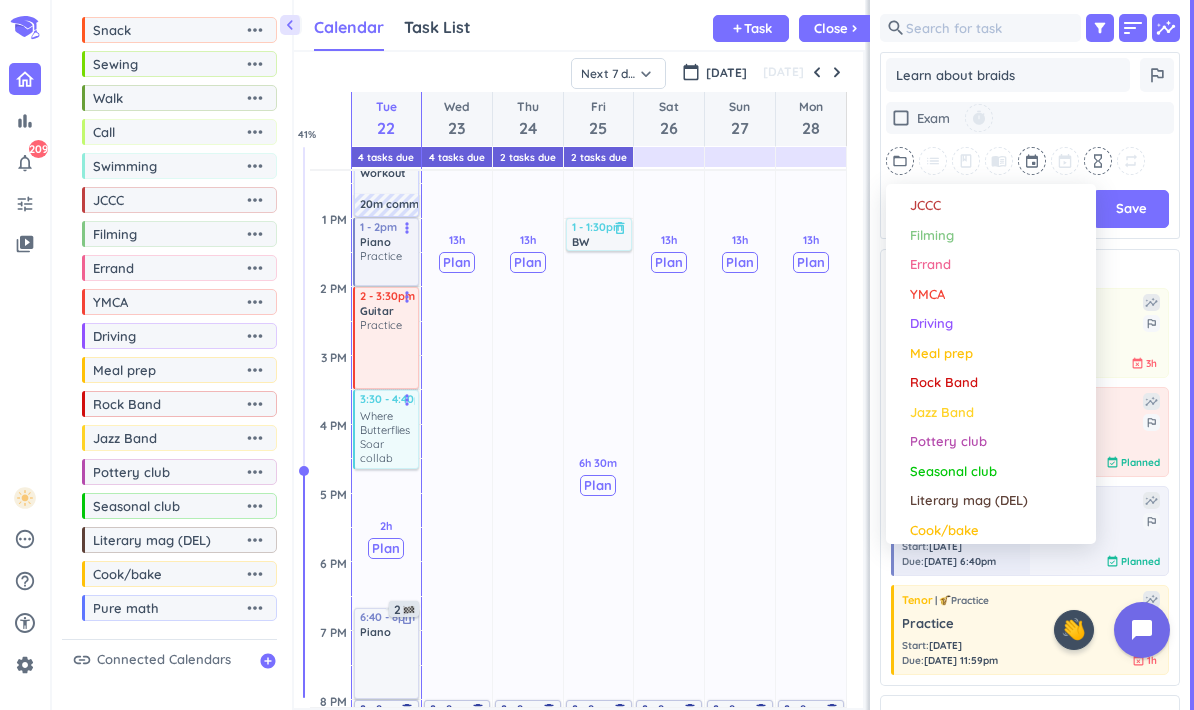 click on "Pure math" at bounding box center (943, 560) 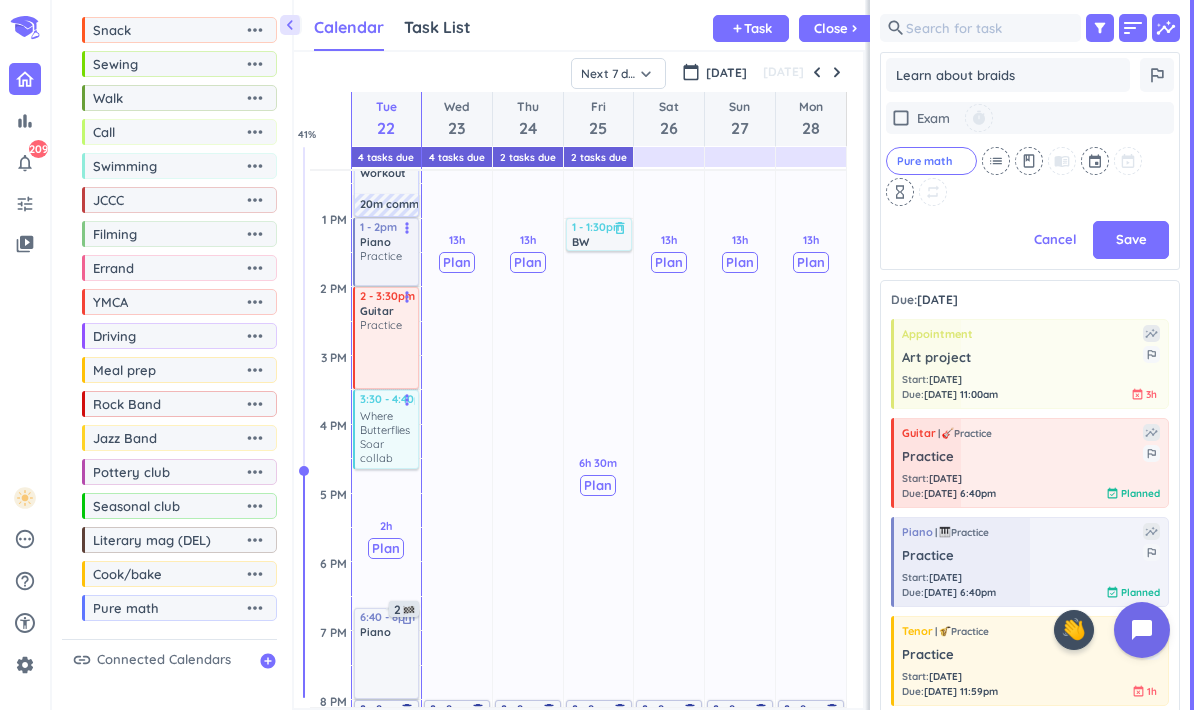type on "x" 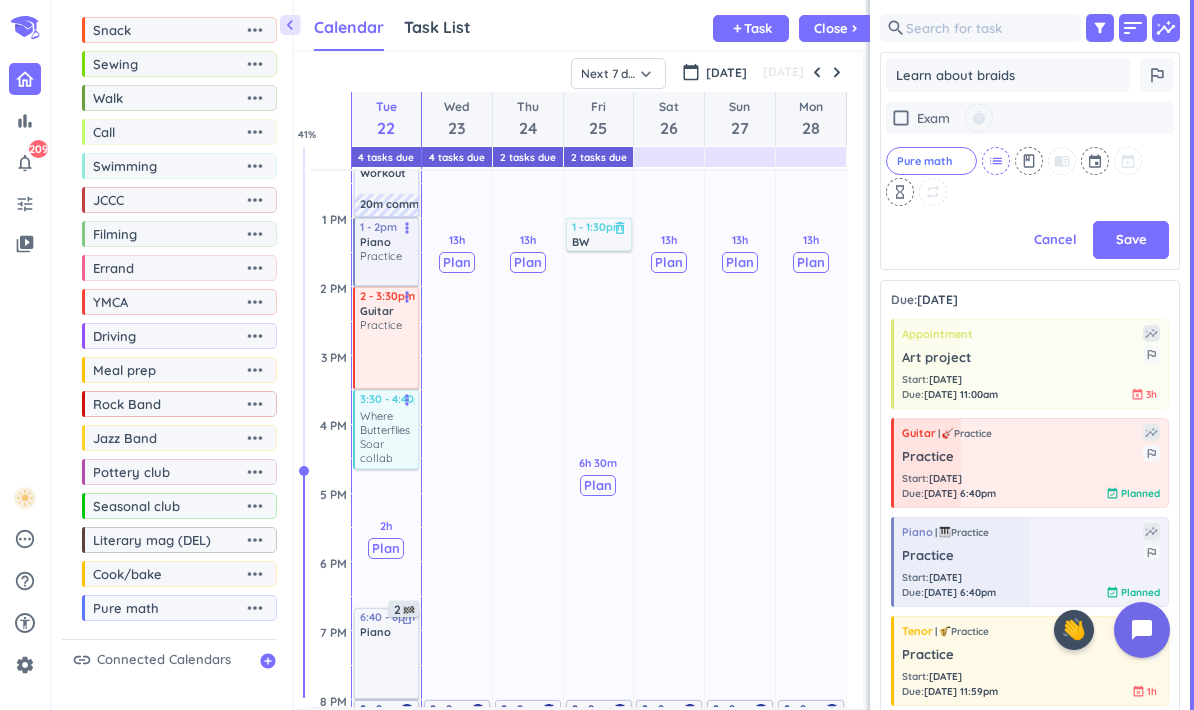 click on "list" at bounding box center (996, 161) 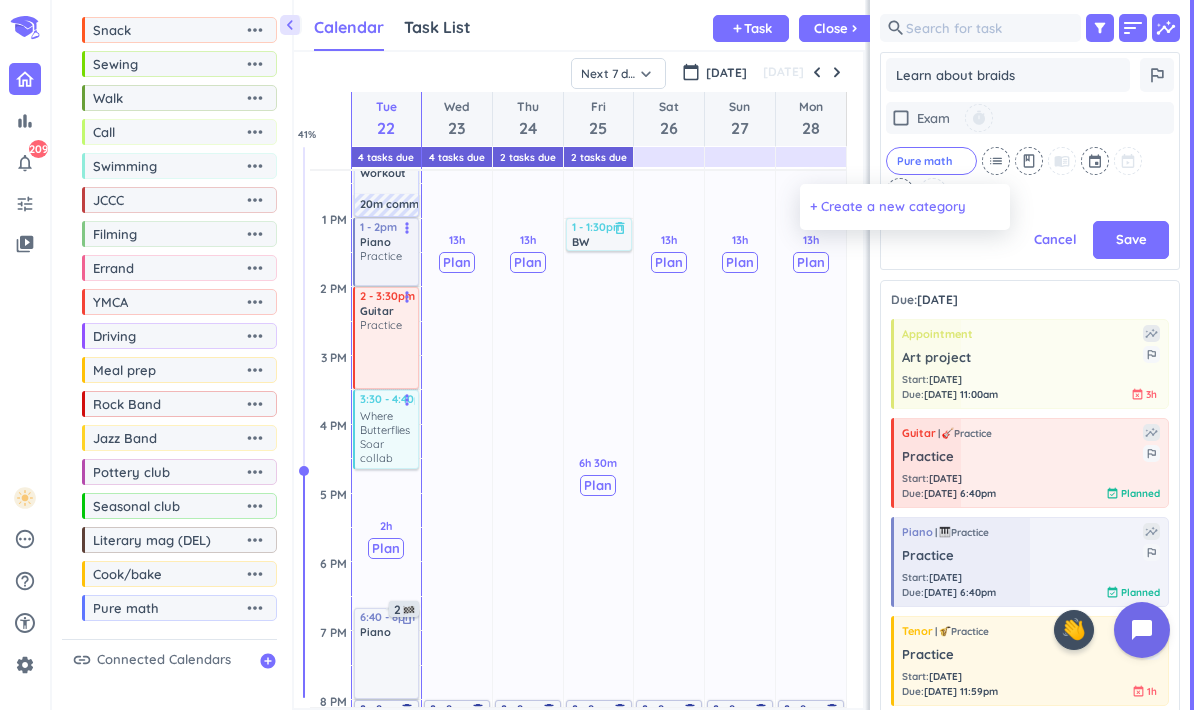 click on "+ Create a new category" at bounding box center (888, 207) 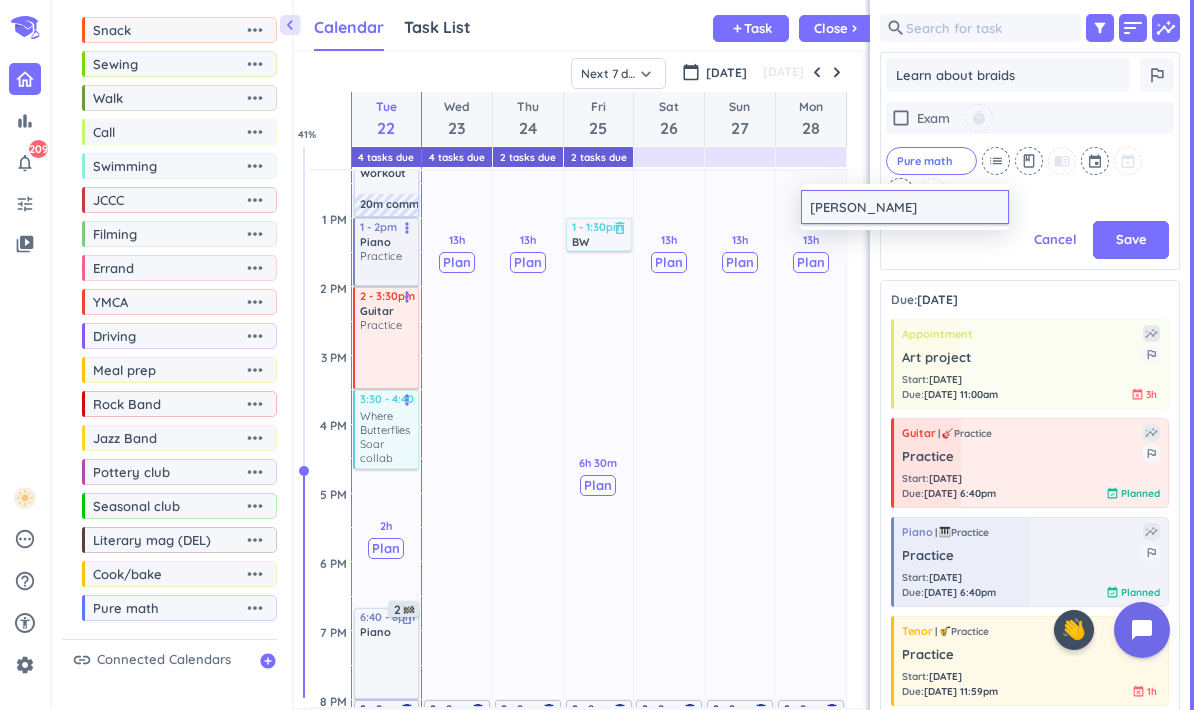 type on "[PERSON_NAME]" 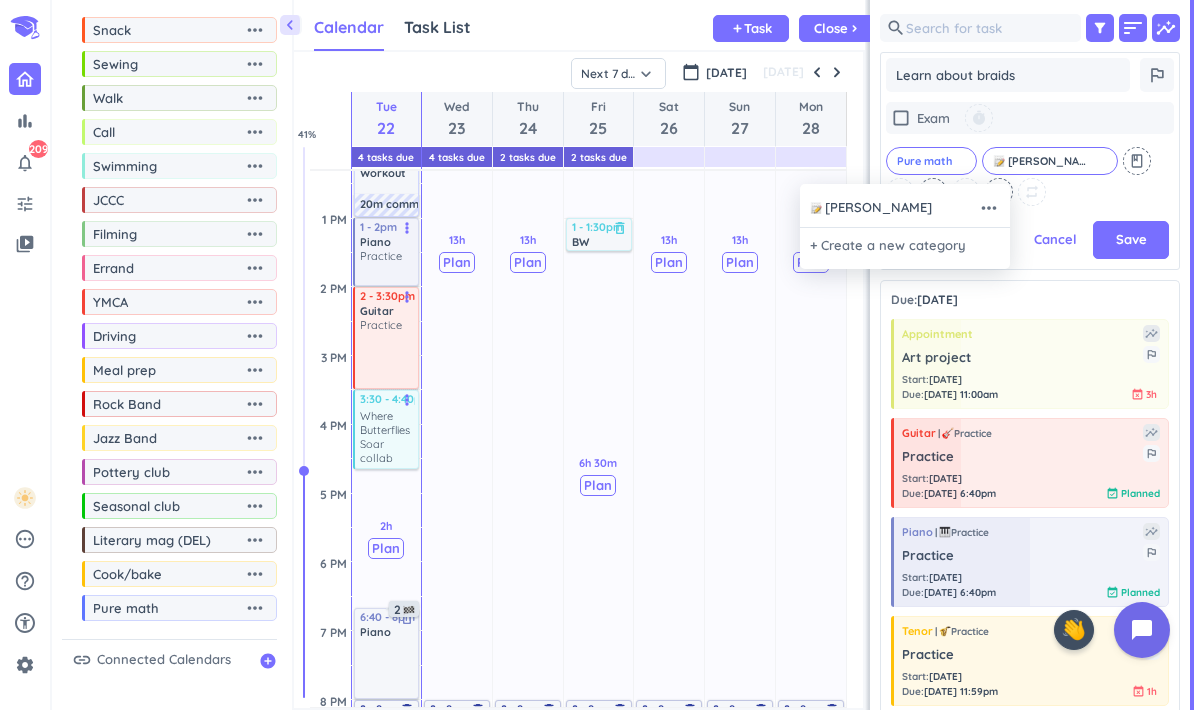 type on "x" 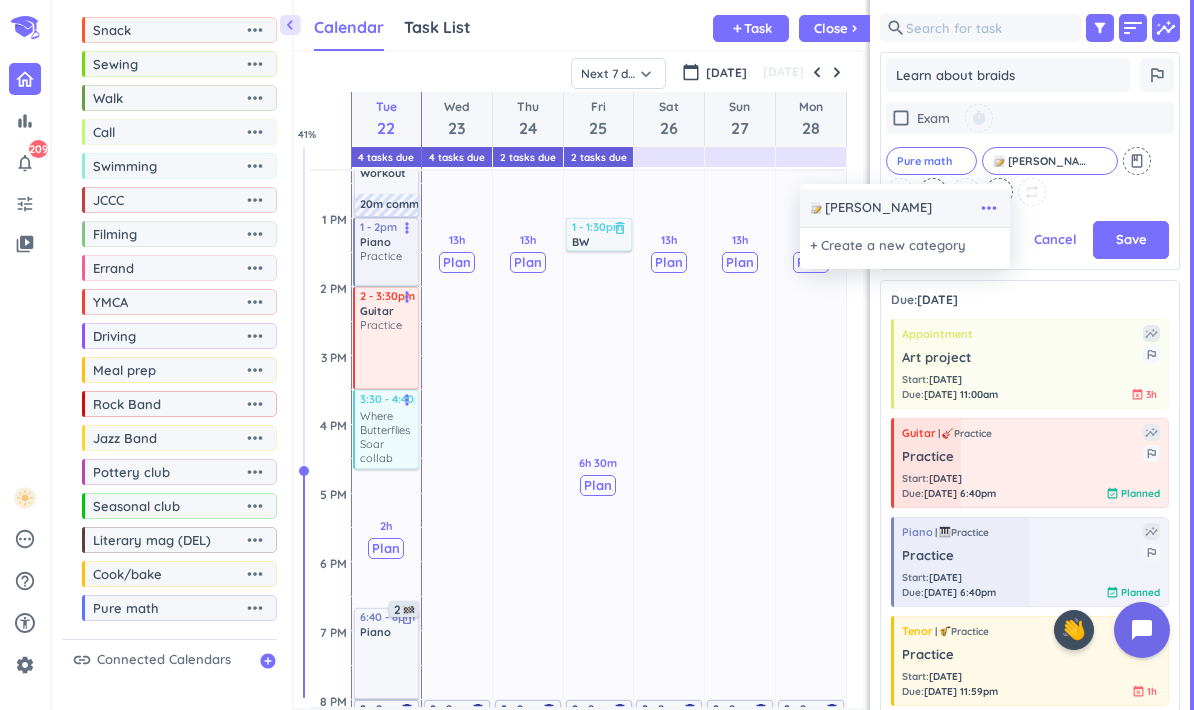 click on "more_horiz" at bounding box center [989, 208] 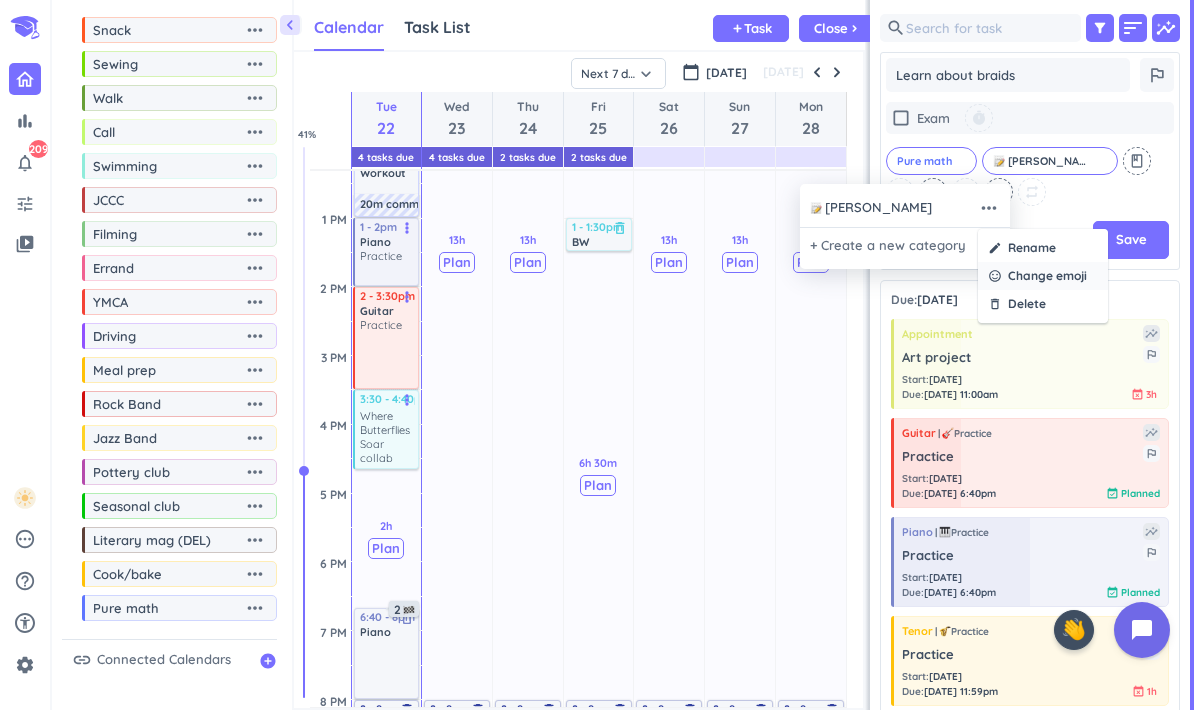 click on "Change emoji" at bounding box center (1047, 276) 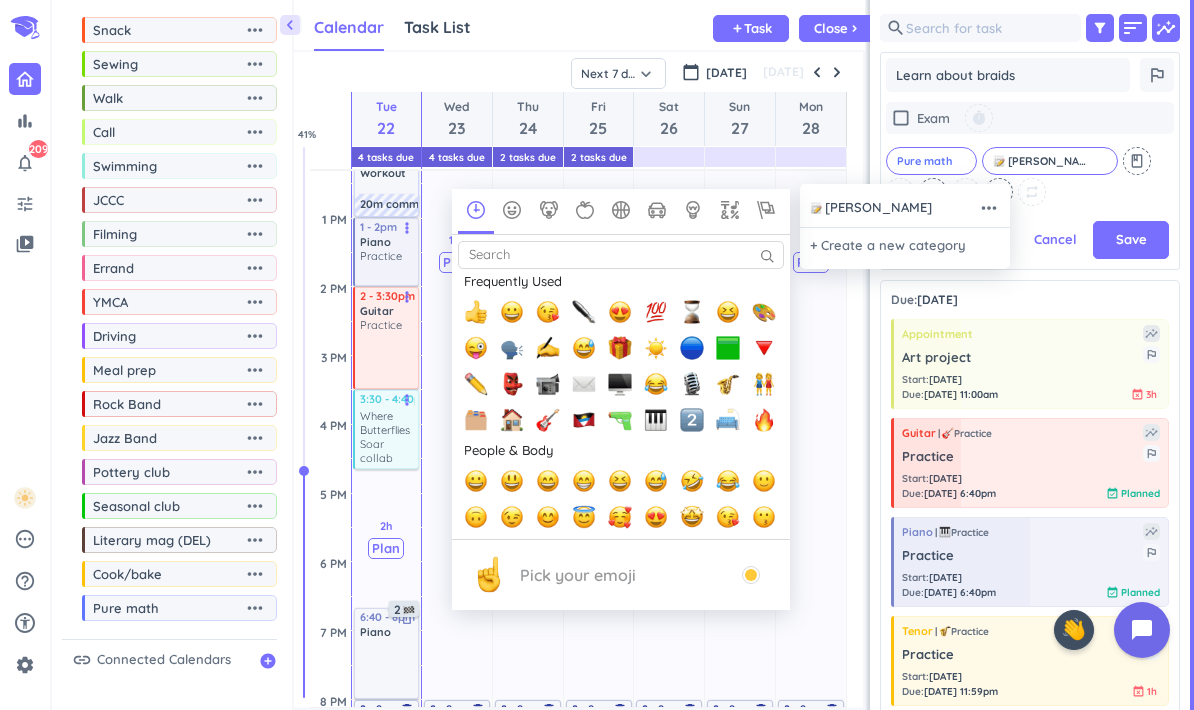 click on "Search" at bounding box center (621, 255) 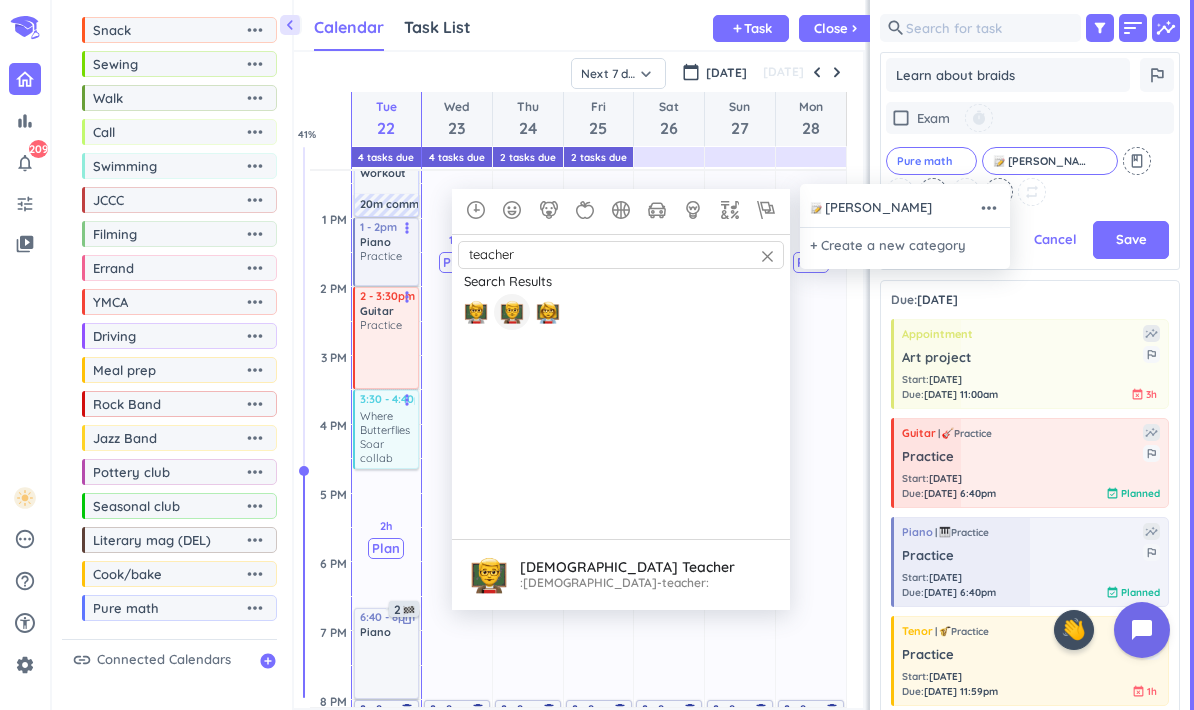type on "teacher" 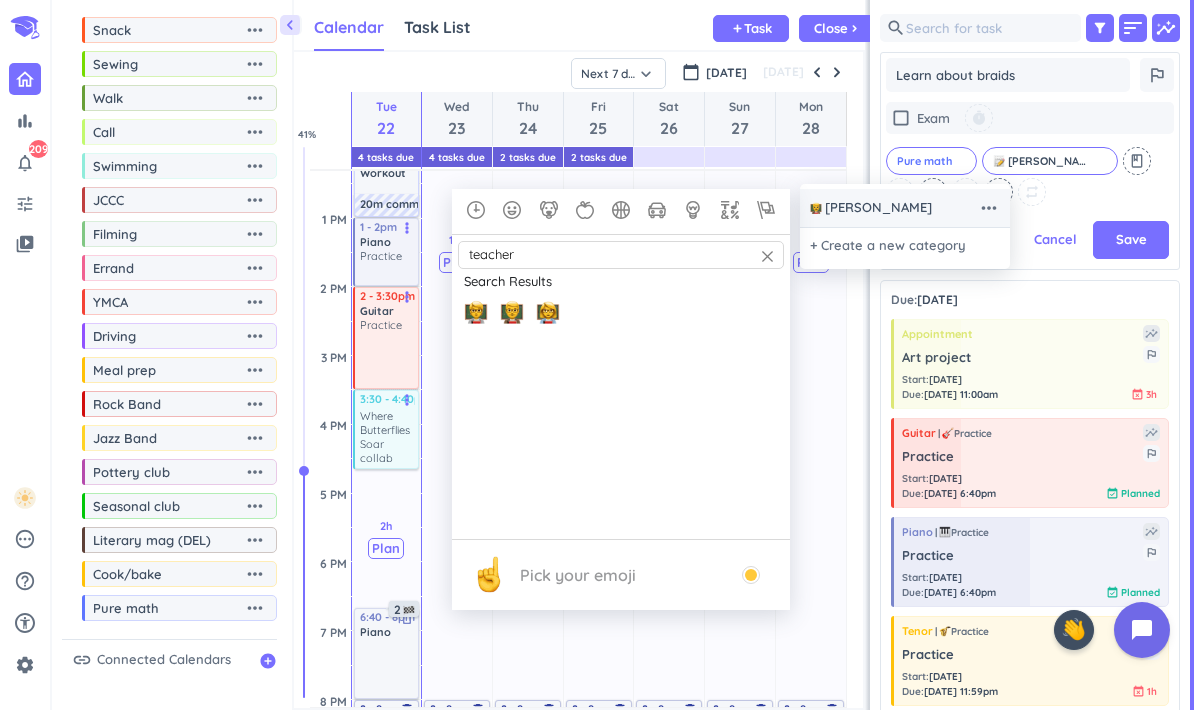 click on "[PERSON_NAME]" at bounding box center [878, 208] 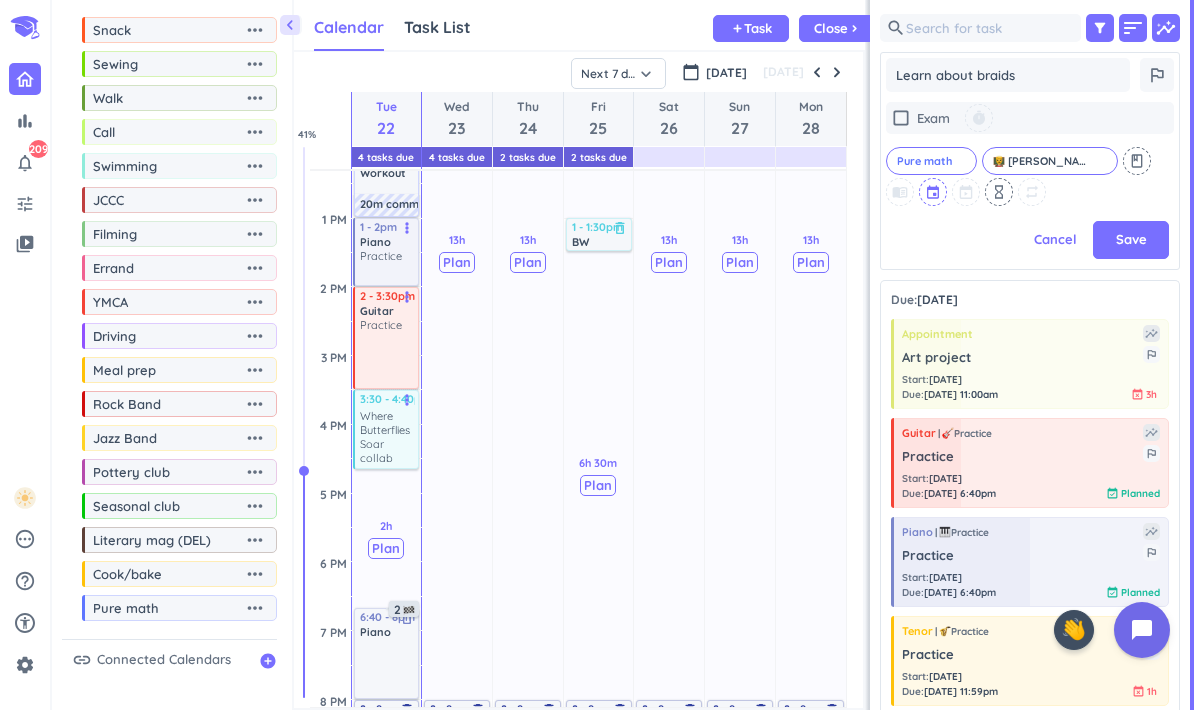 click at bounding box center [934, 192] 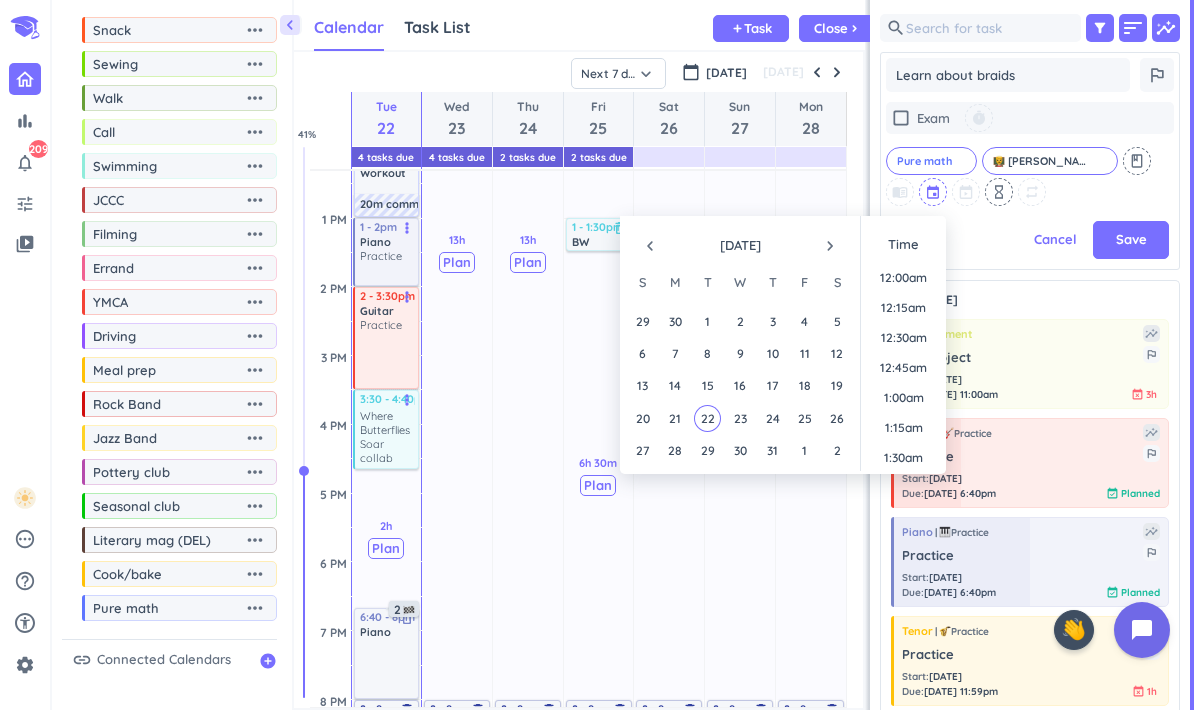 scroll, scrollTop: 1200, scrollLeft: 0, axis: vertical 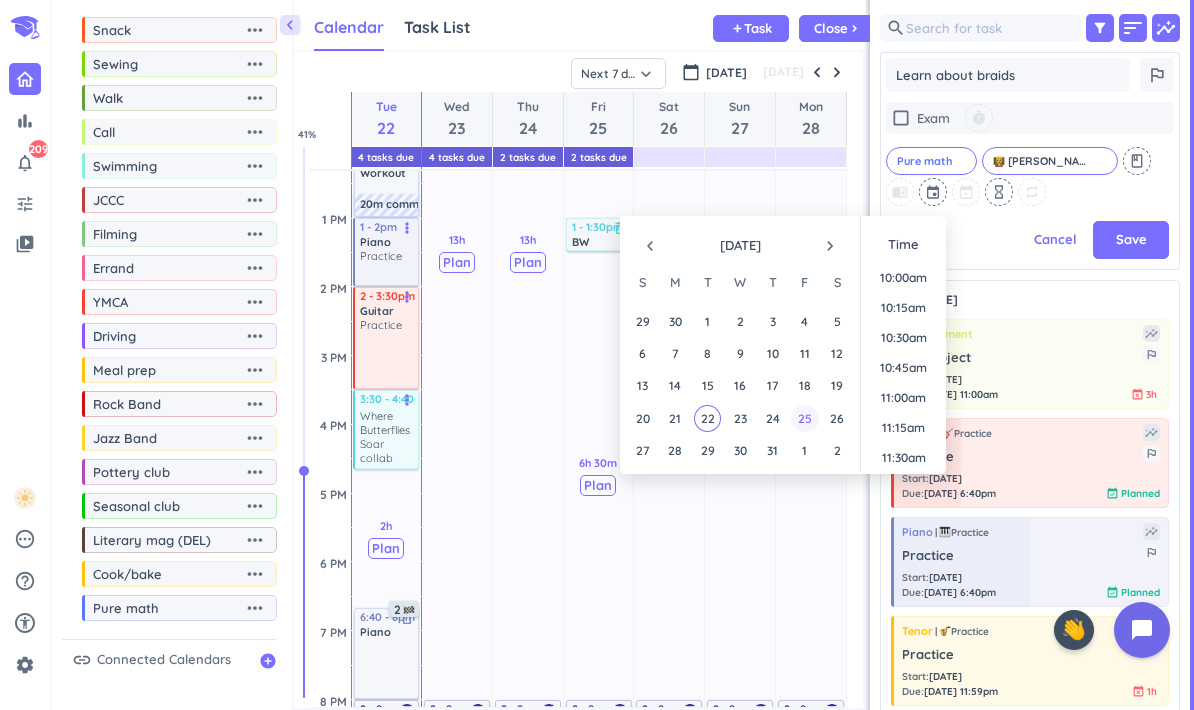 click on "25" at bounding box center (804, 418) 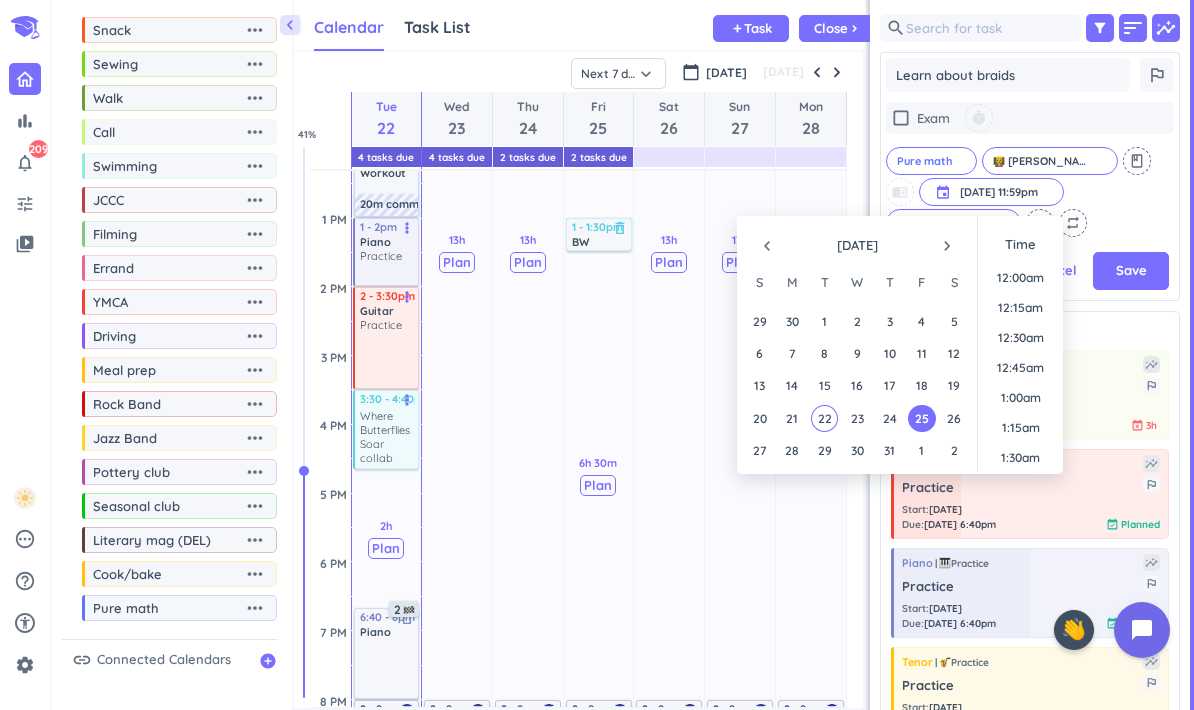 scroll, scrollTop: 399, scrollLeft: 300, axis: both 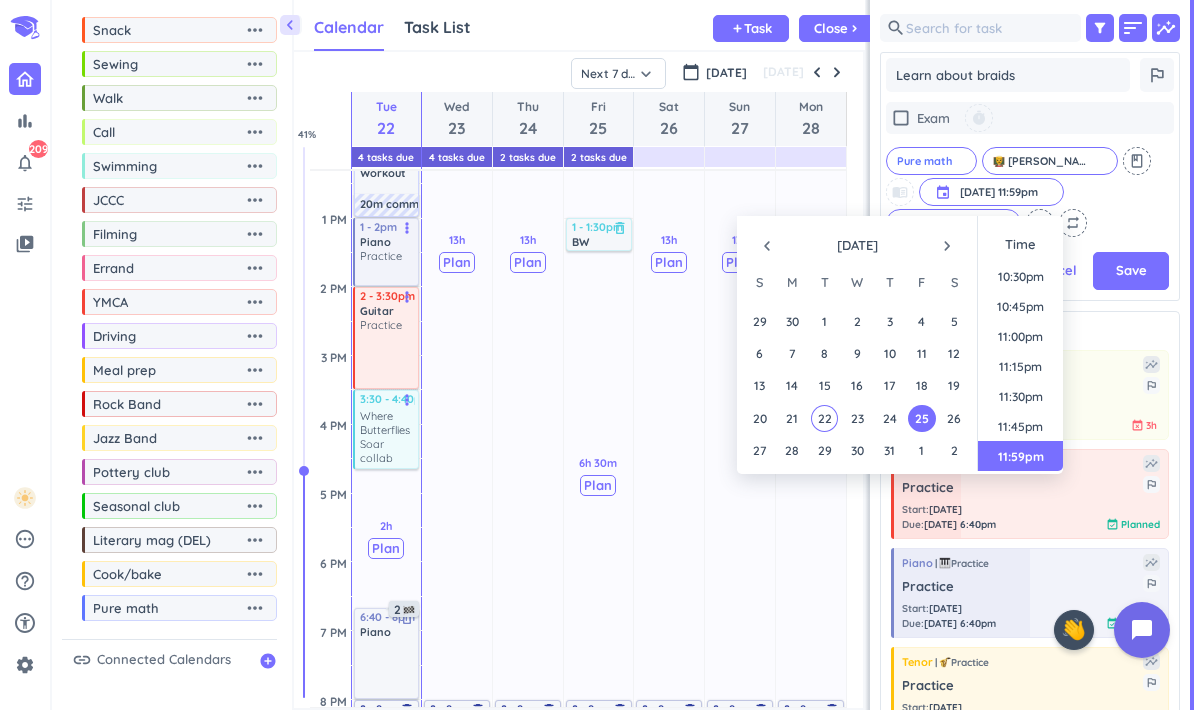 click on "check_box_outline_blank Exam timer Pure math cancel [PERSON_NAME] cancel class menu_book event [DATE] 11:59pm [DATE] 11:59pm cancel 3 days ahead cancel hourglass_empty repeat" at bounding box center [1030, 169] 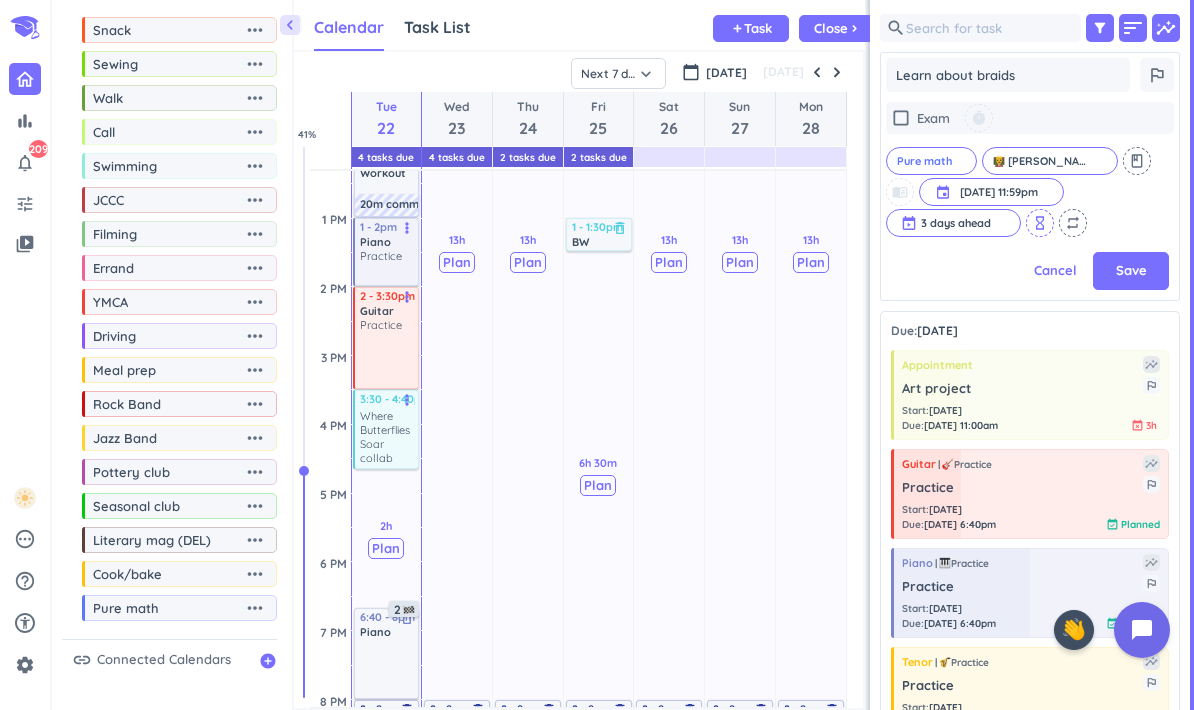click on "hourglass_empty" at bounding box center (1040, 223) 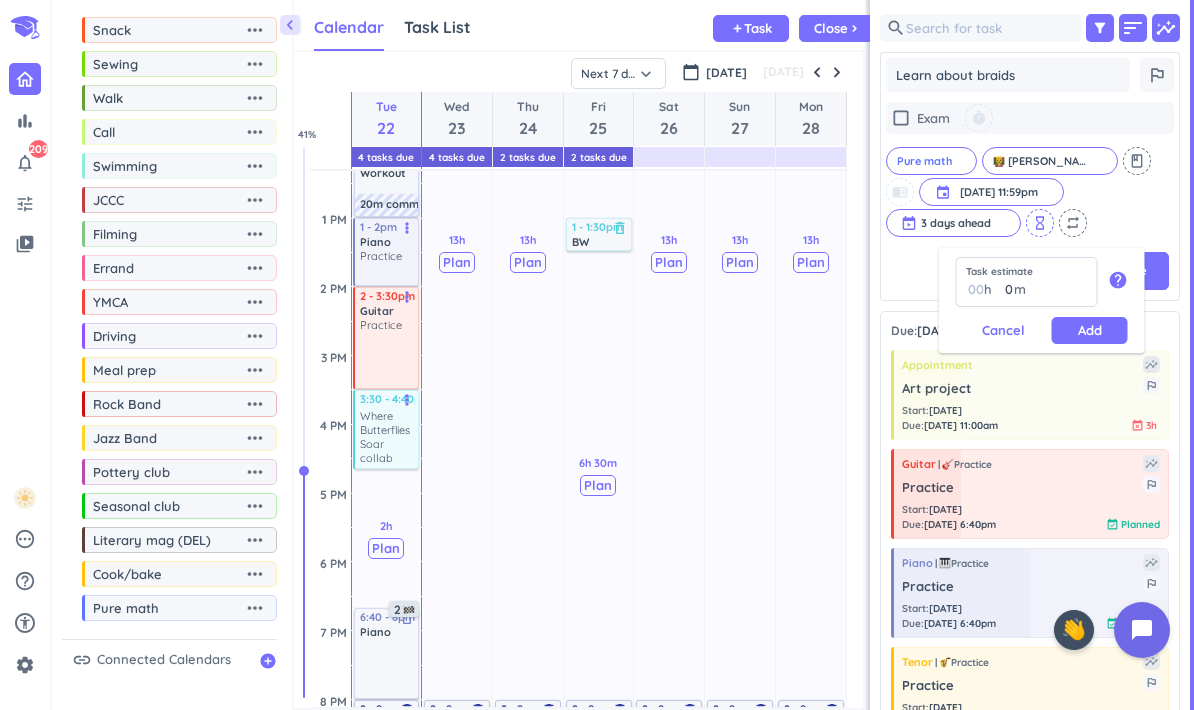 type on "3" 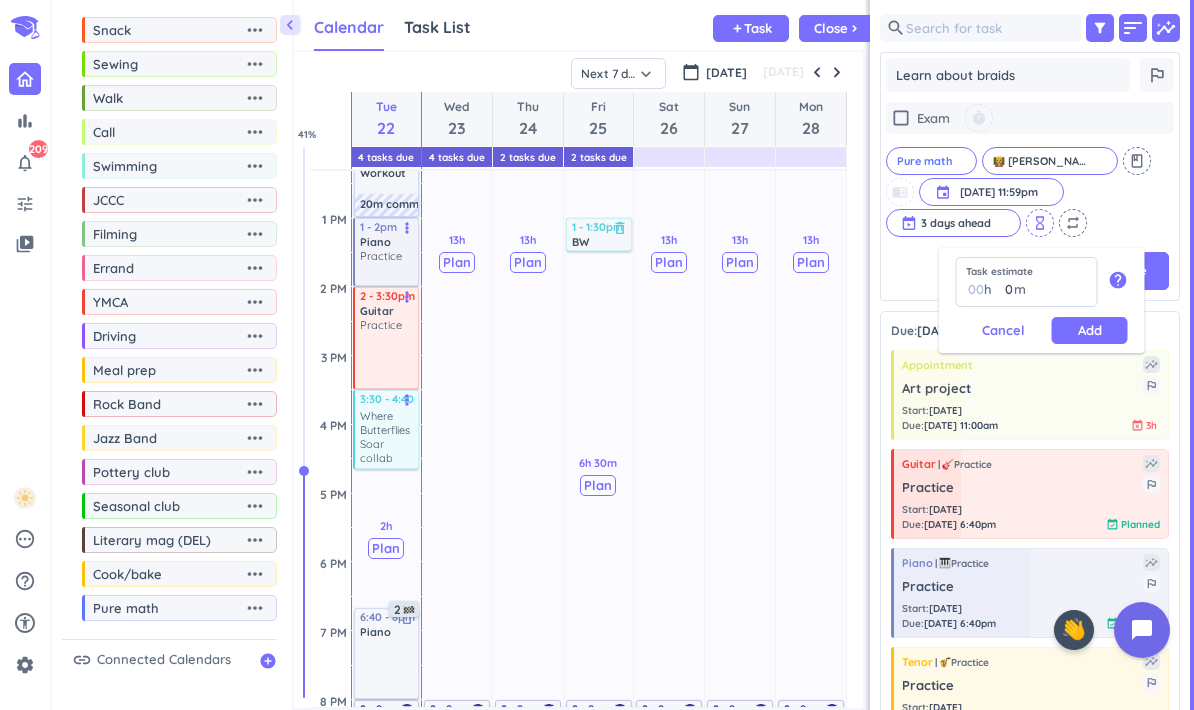 type 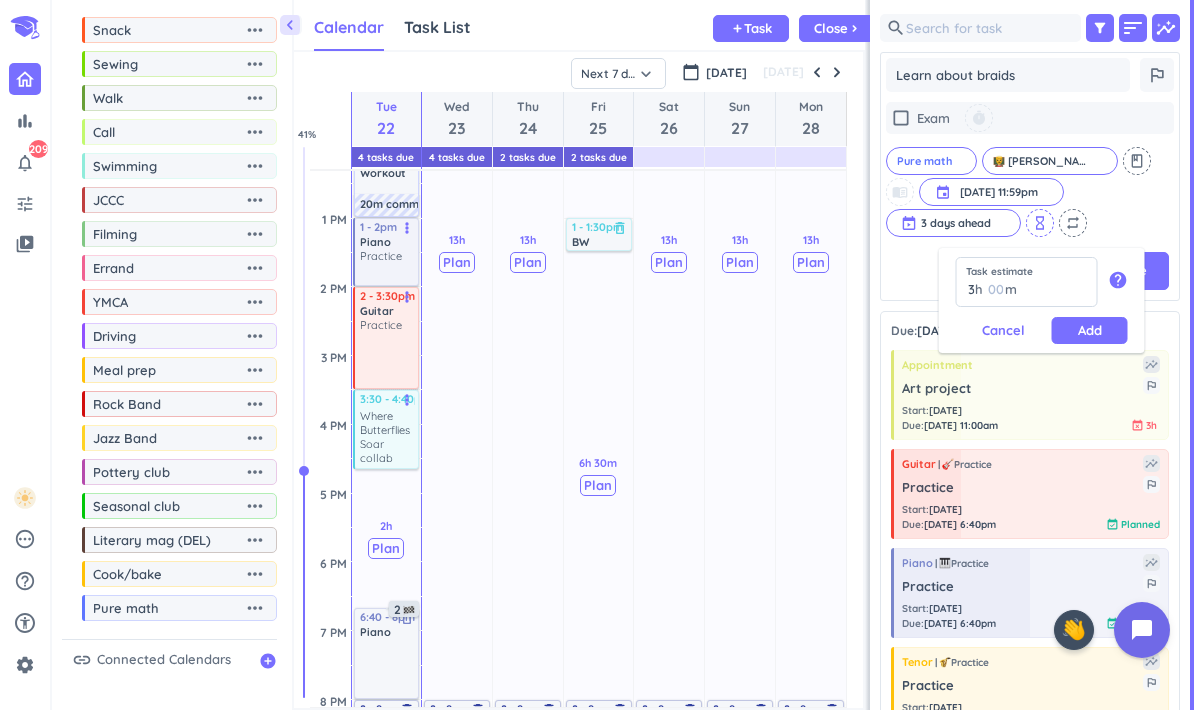 type on "3" 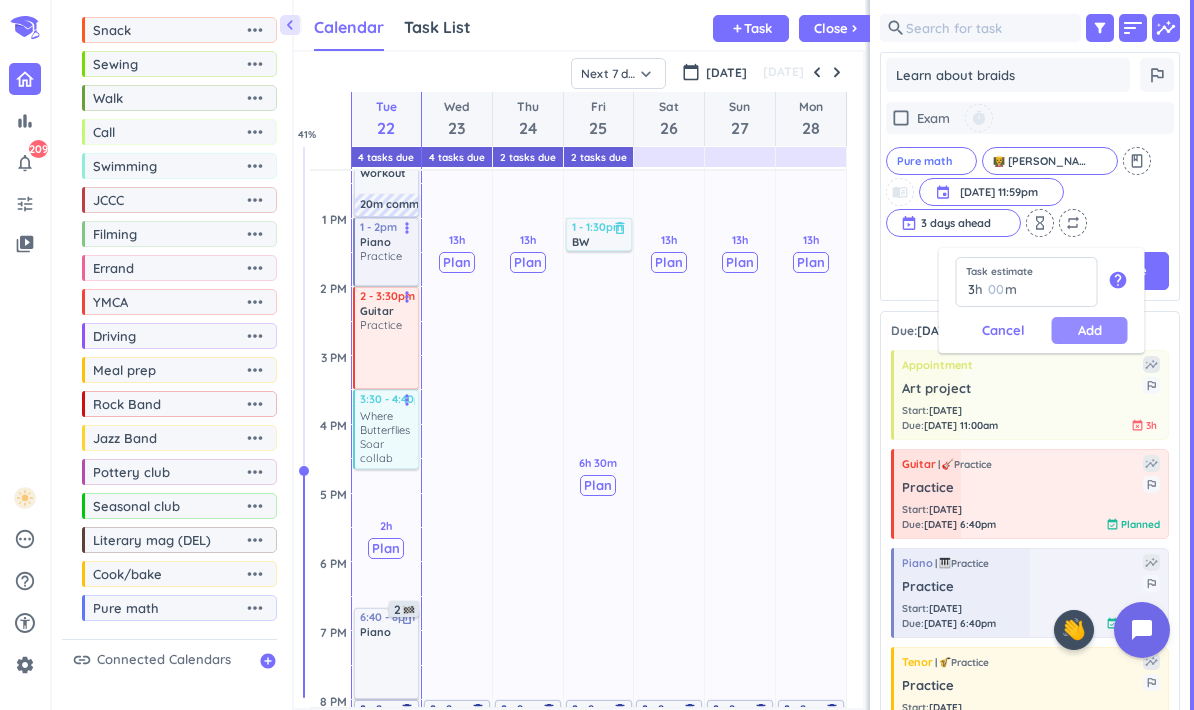 click on "Add" at bounding box center (1090, 330) 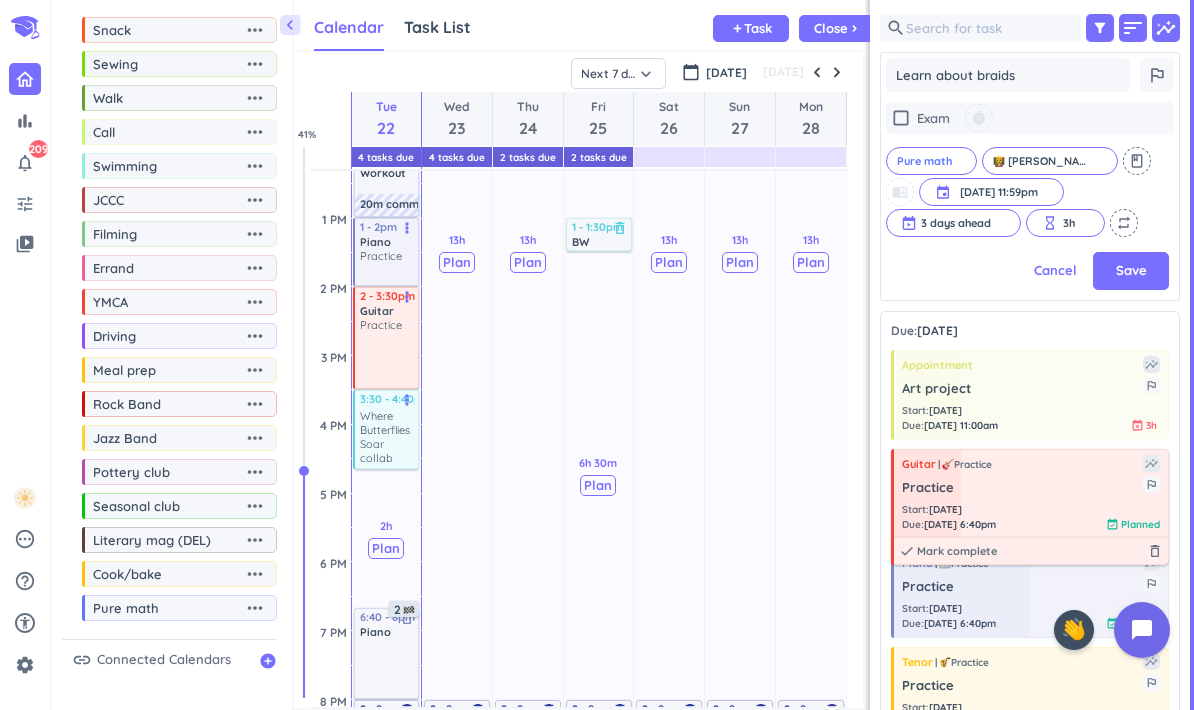 click on "Save" at bounding box center (1131, 271) 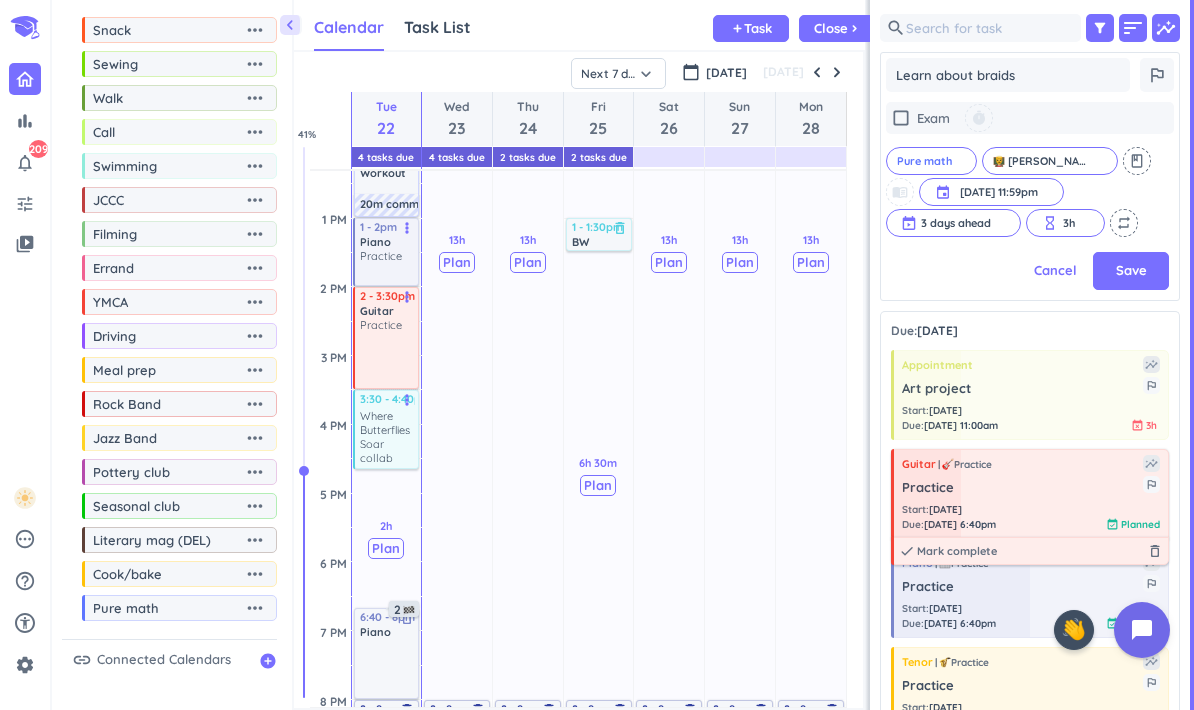 type on "x" 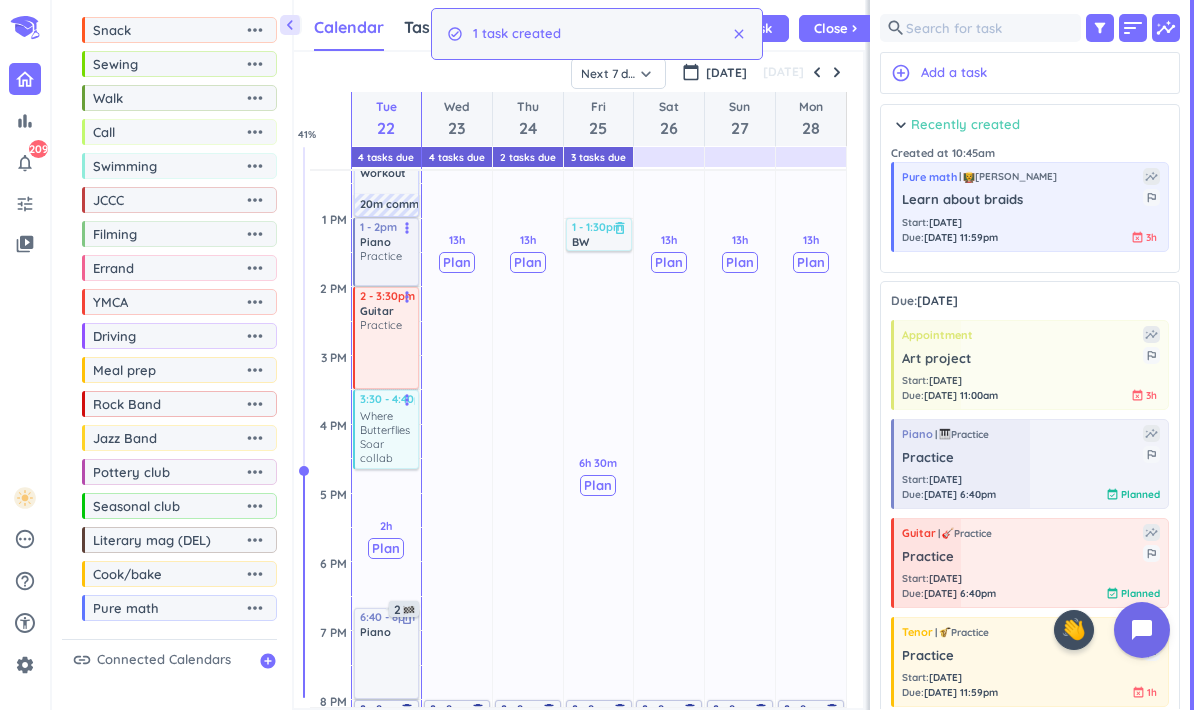click on "Recently created" at bounding box center (965, 125) 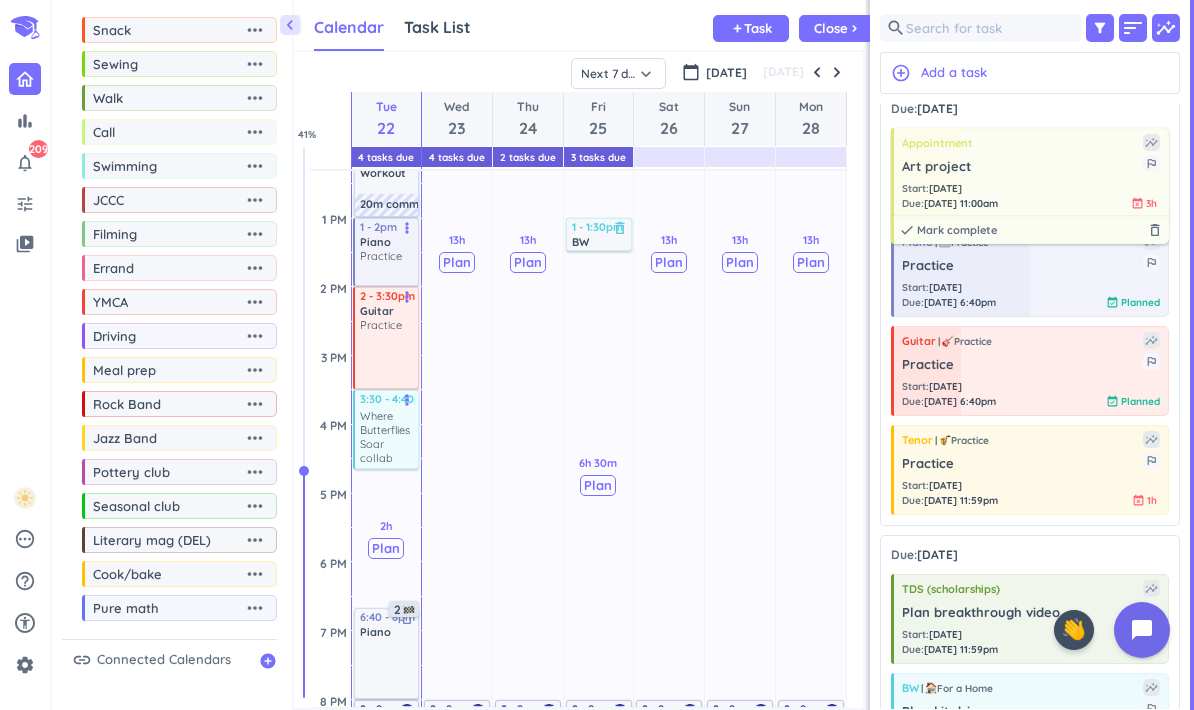 scroll, scrollTop: 125, scrollLeft: 0, axis: vertical 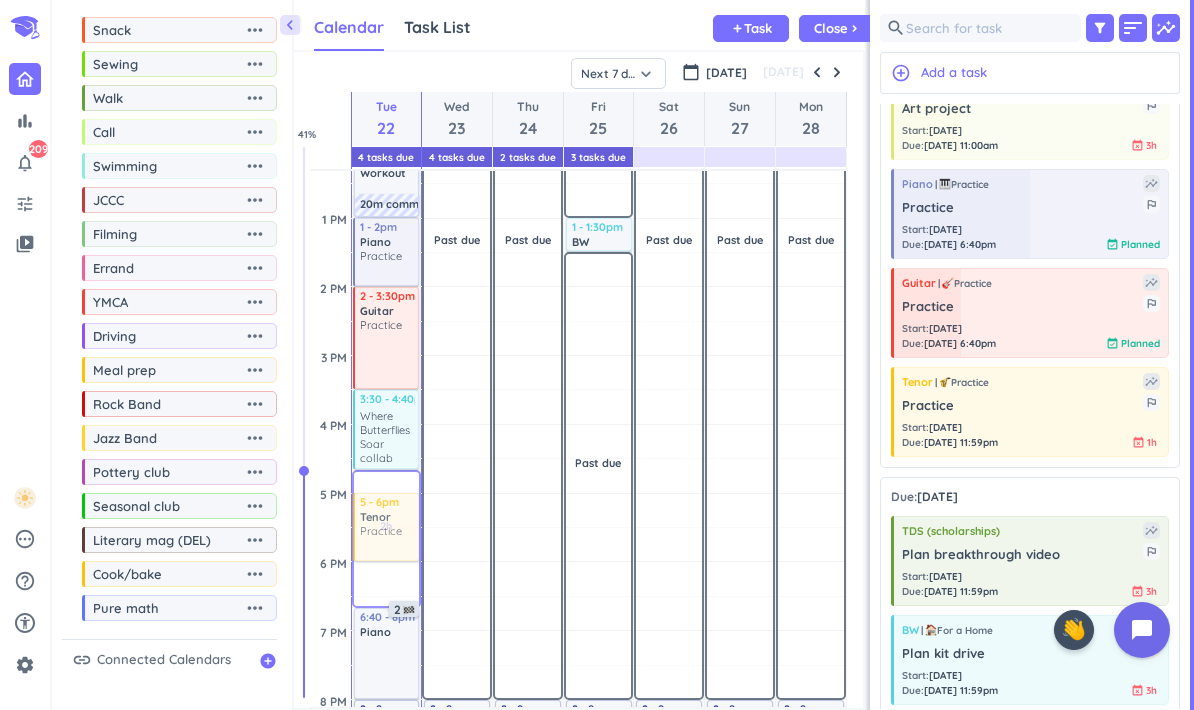 drag, startPoint x: 1038, startPoint y: 419, endPoint x: 421, endPoint y: 470, distance: 619.1042 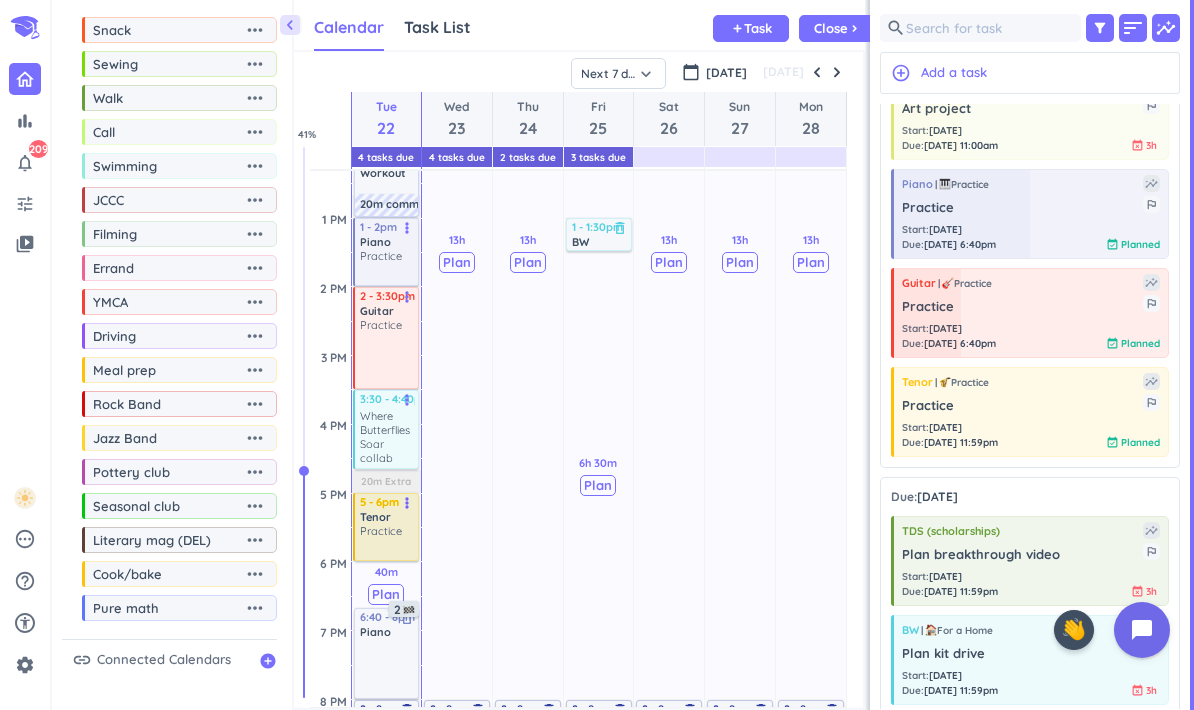 click at bounding box center (388, 547) 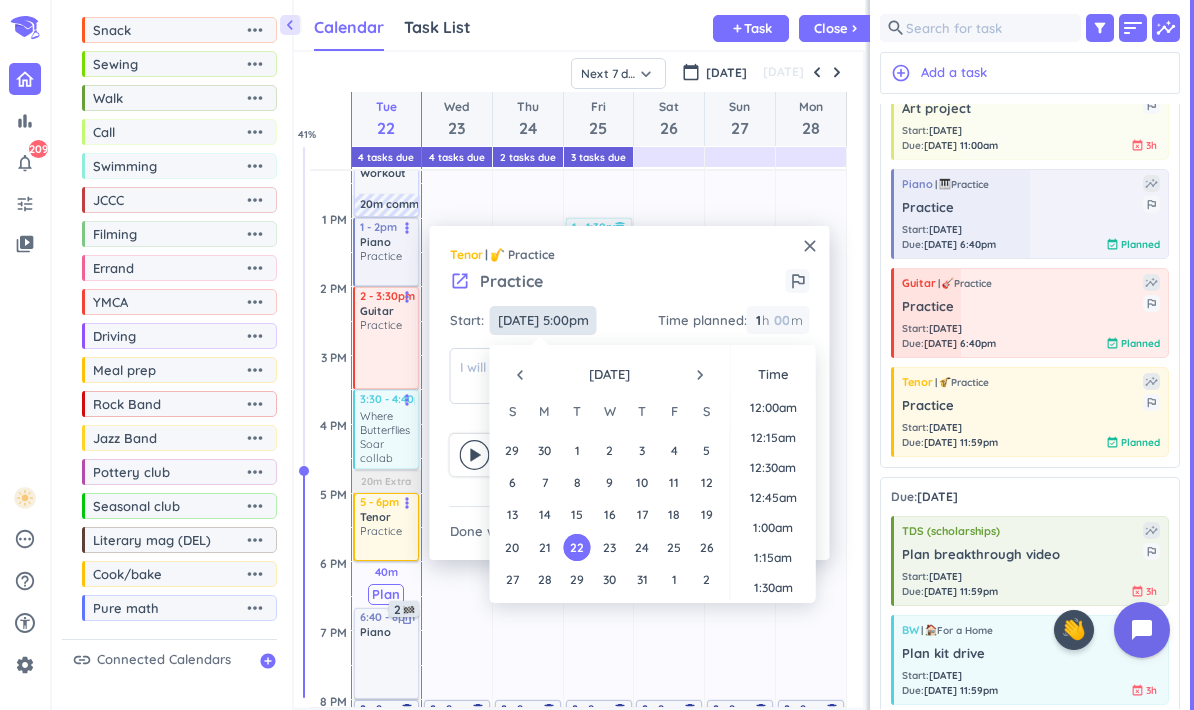 click on "[DATE] 5:00pm" at bounding box center (543, 320) 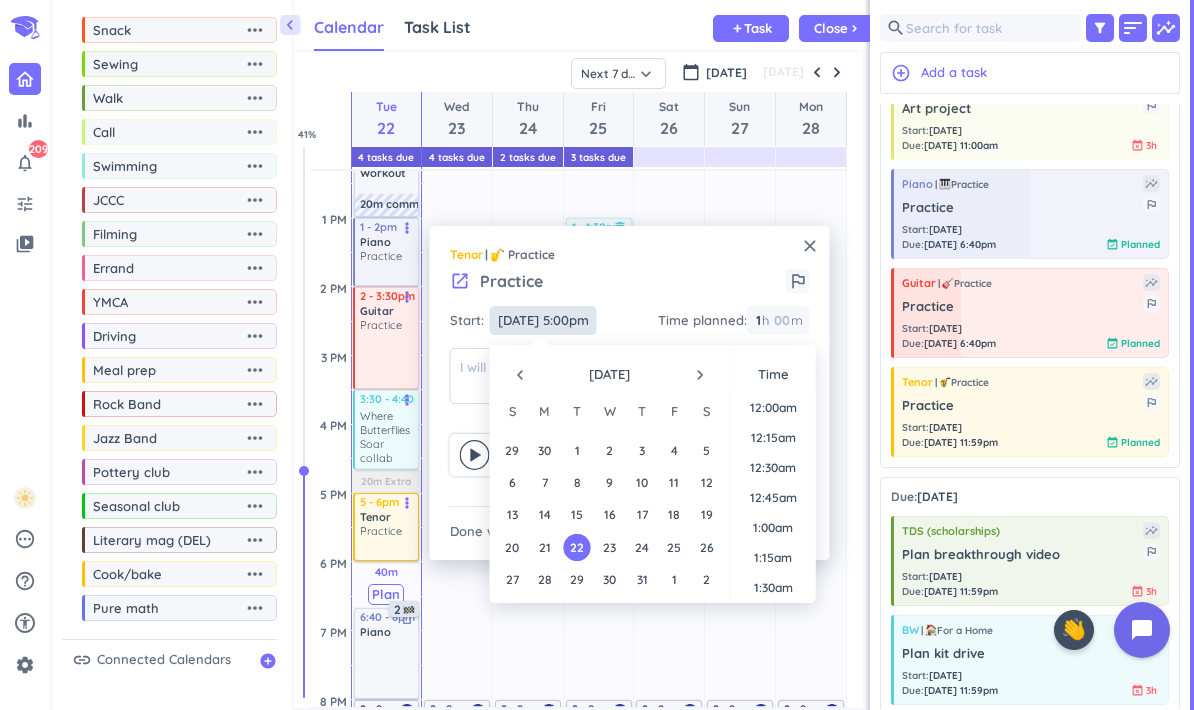 scroll, scrollTop: 1951, scrollLeft: 0, axis: vertical 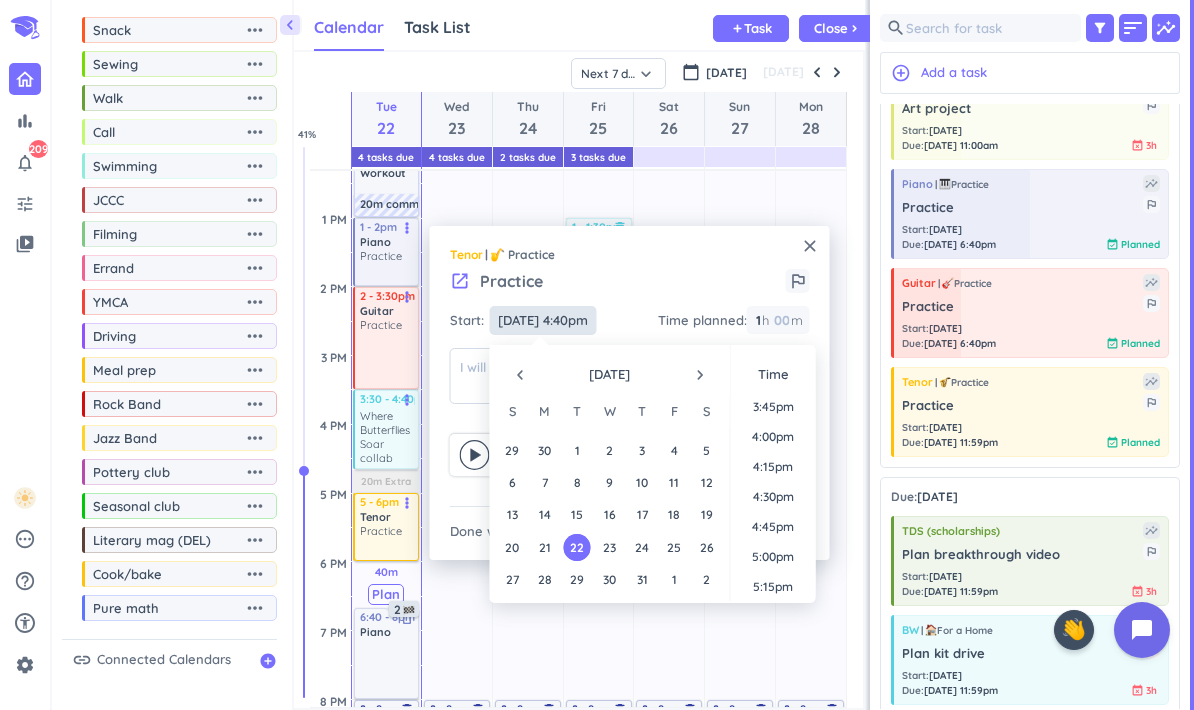 type on "[DATE] 4:40pm" 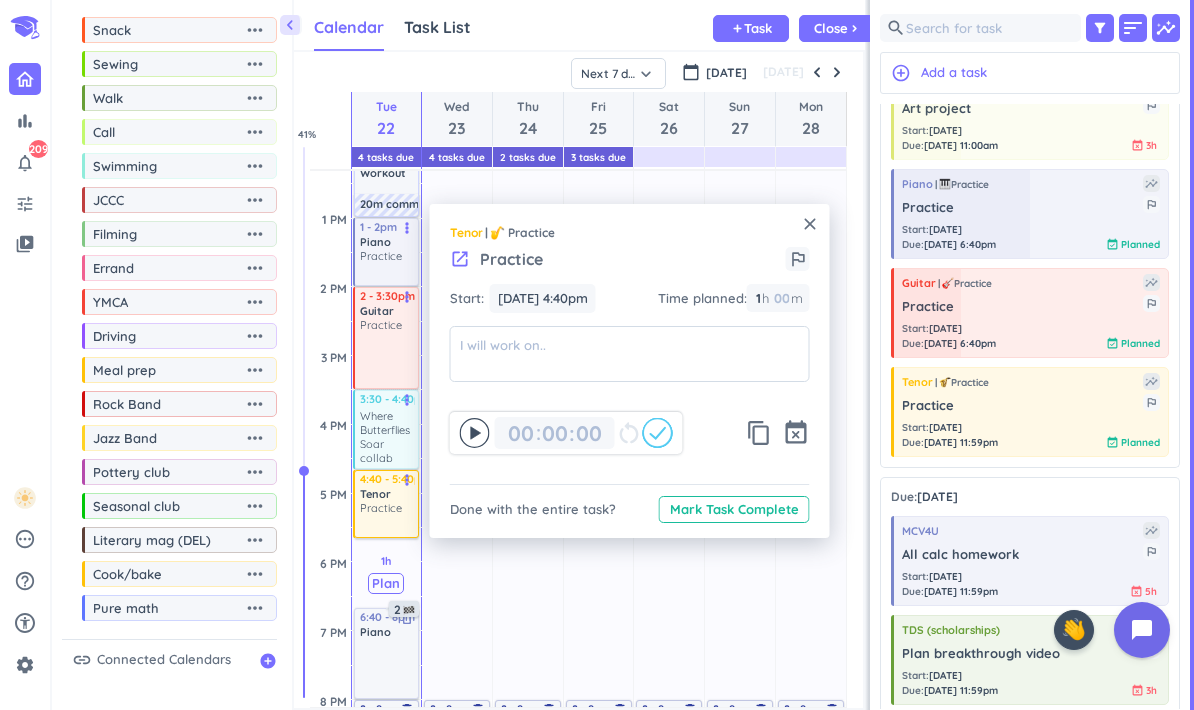 click on "close" at bounding box center [810, 224] 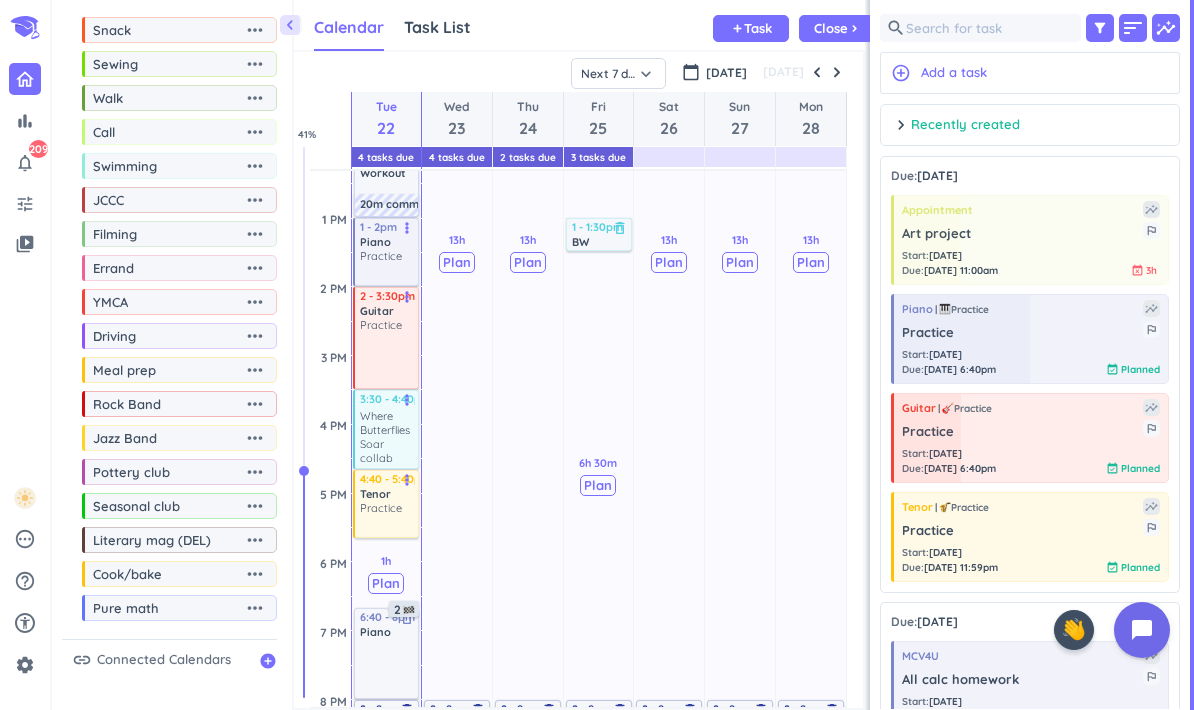 scroll, scrollTop: 0, scrollLeft: 0, axis: both 